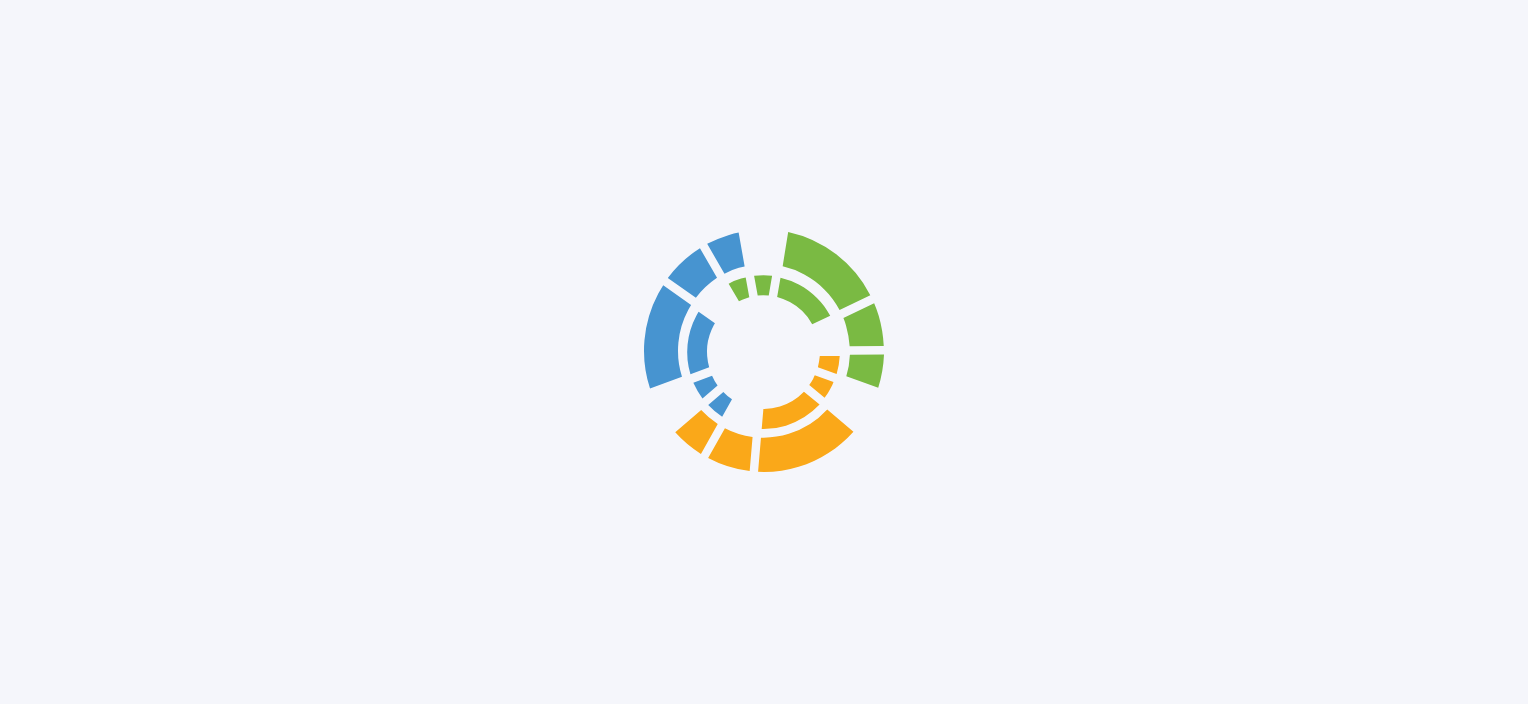 scroll, scrollTop: 0, scrollLeft: 0, axis: both 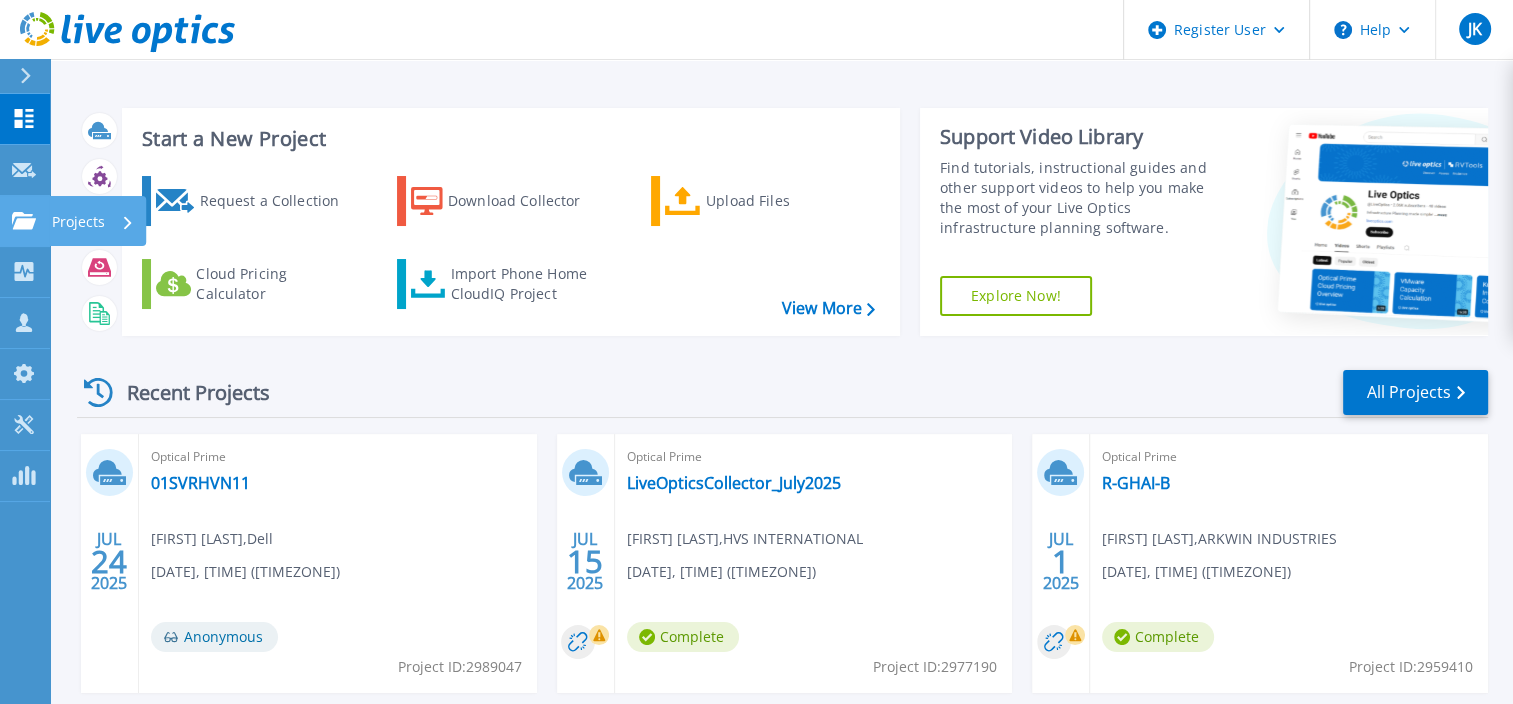 click 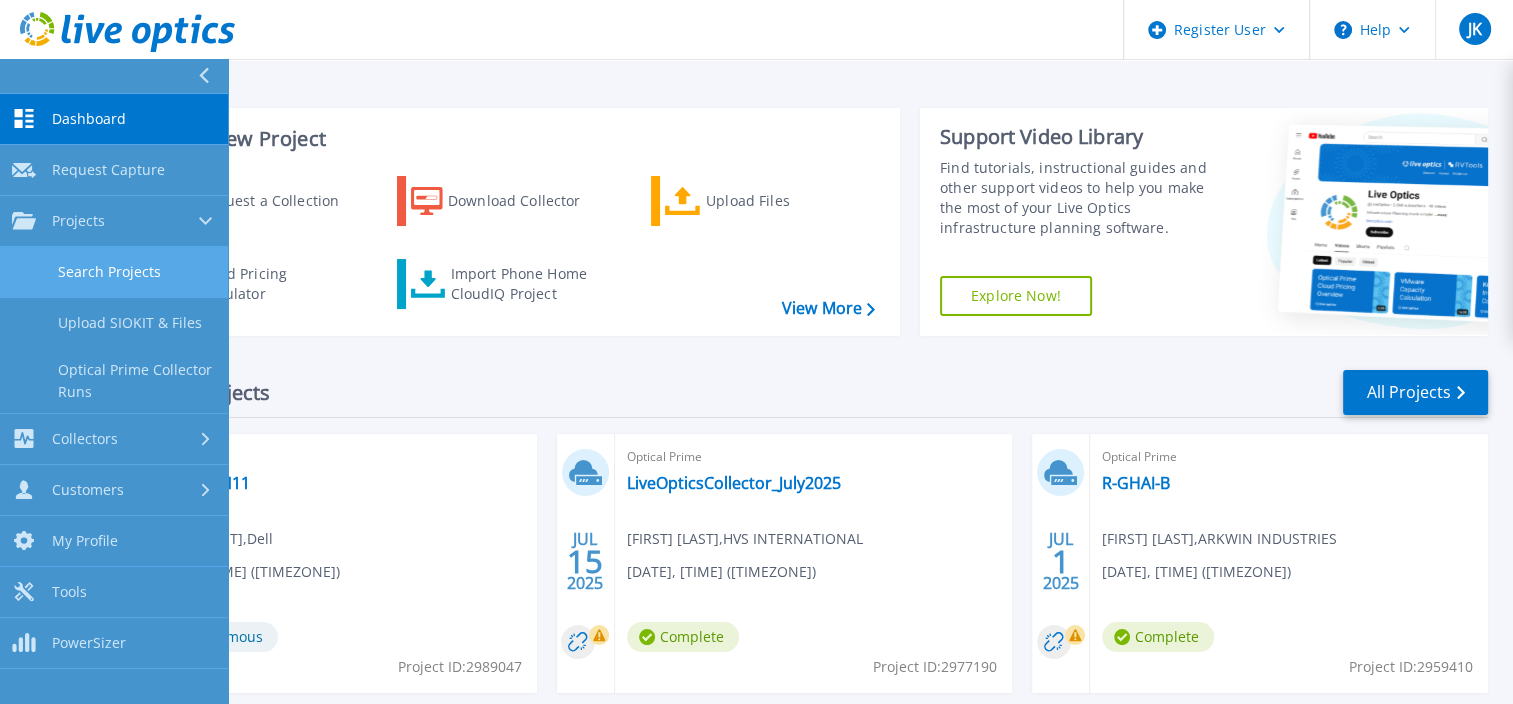 click on "Search Projects" at bounding box center (114, 272) 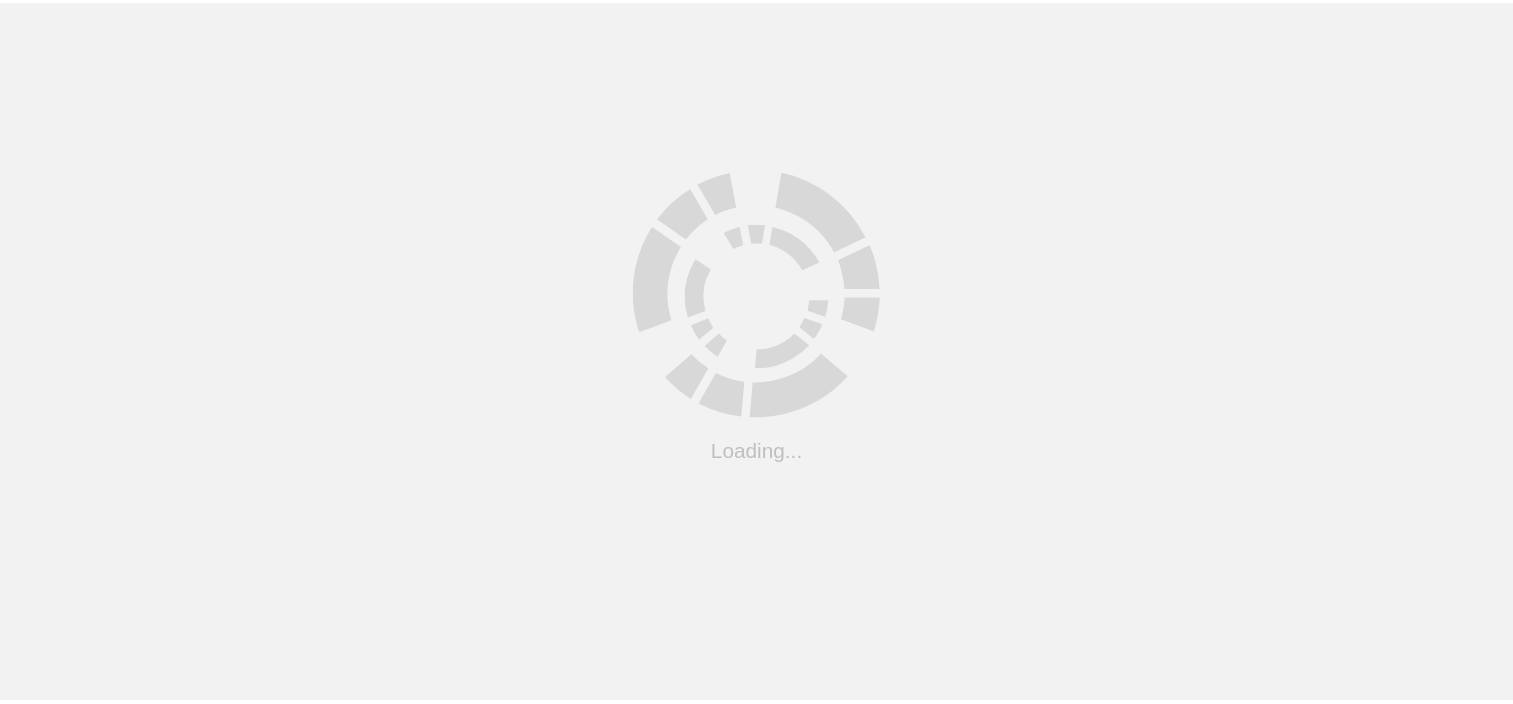 scroll, scrollTop: 0, scrollLeft: 0, axis: both 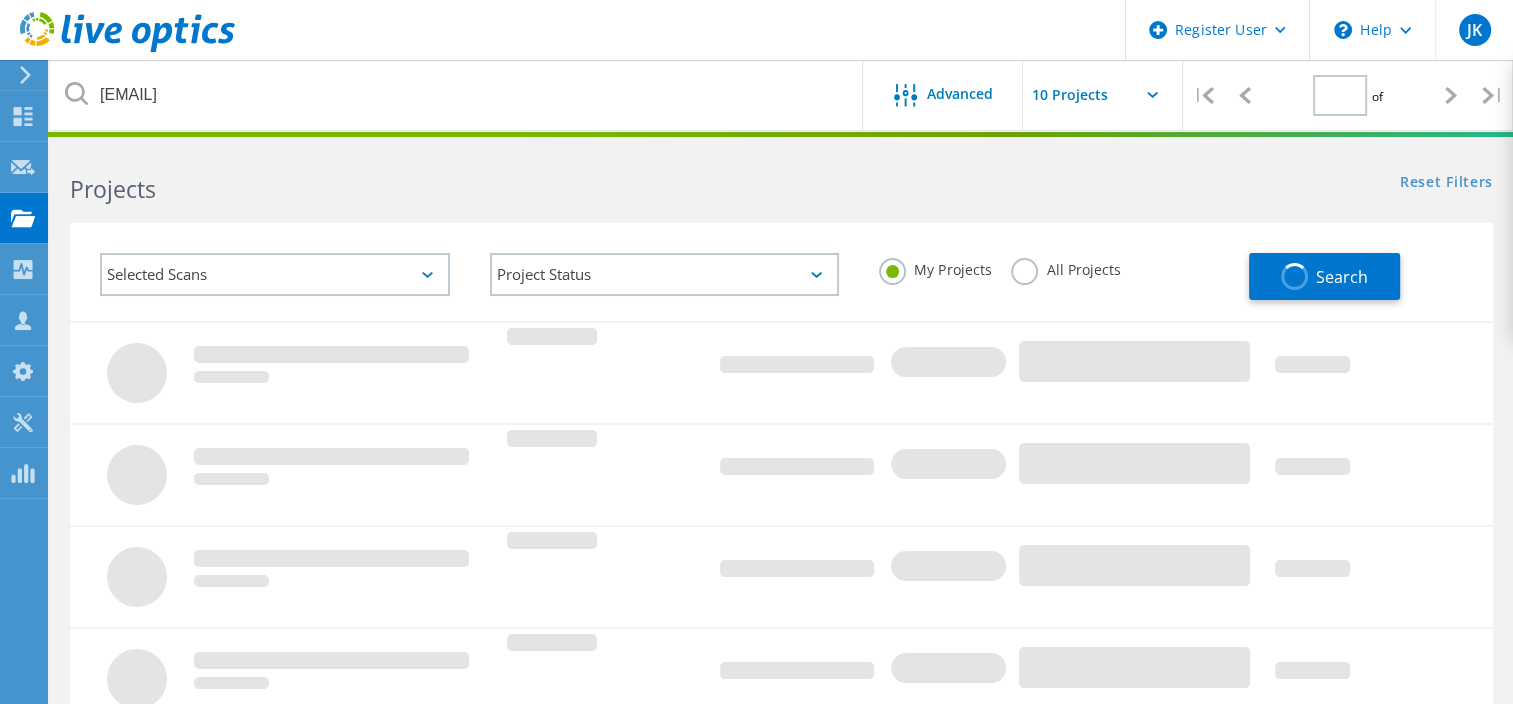 type on "1" 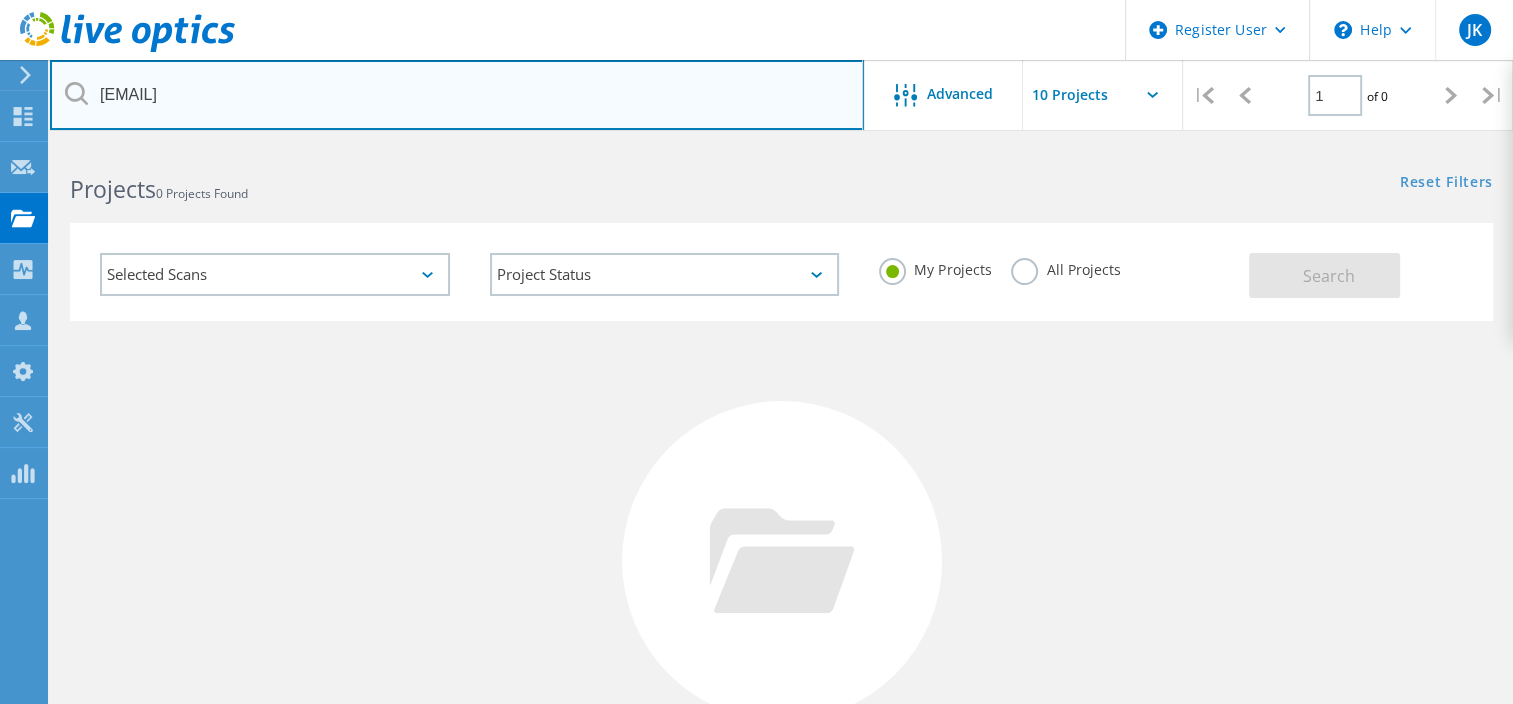 drag, startPoint x: 364, startPoint y: 103, endPoint x: 72, endPoint y: 86, distance: 292.49445 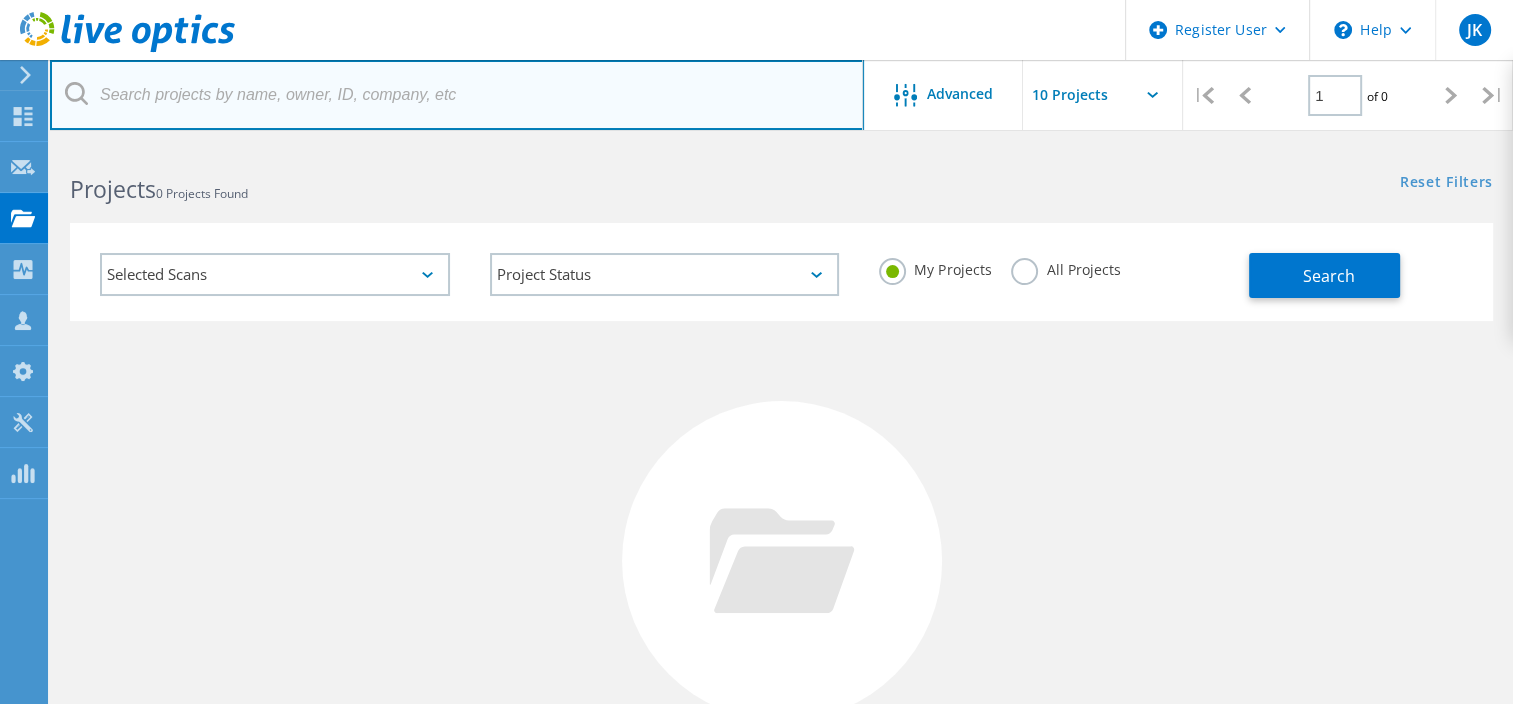 paste on "McLaughlin & Stern LLP" 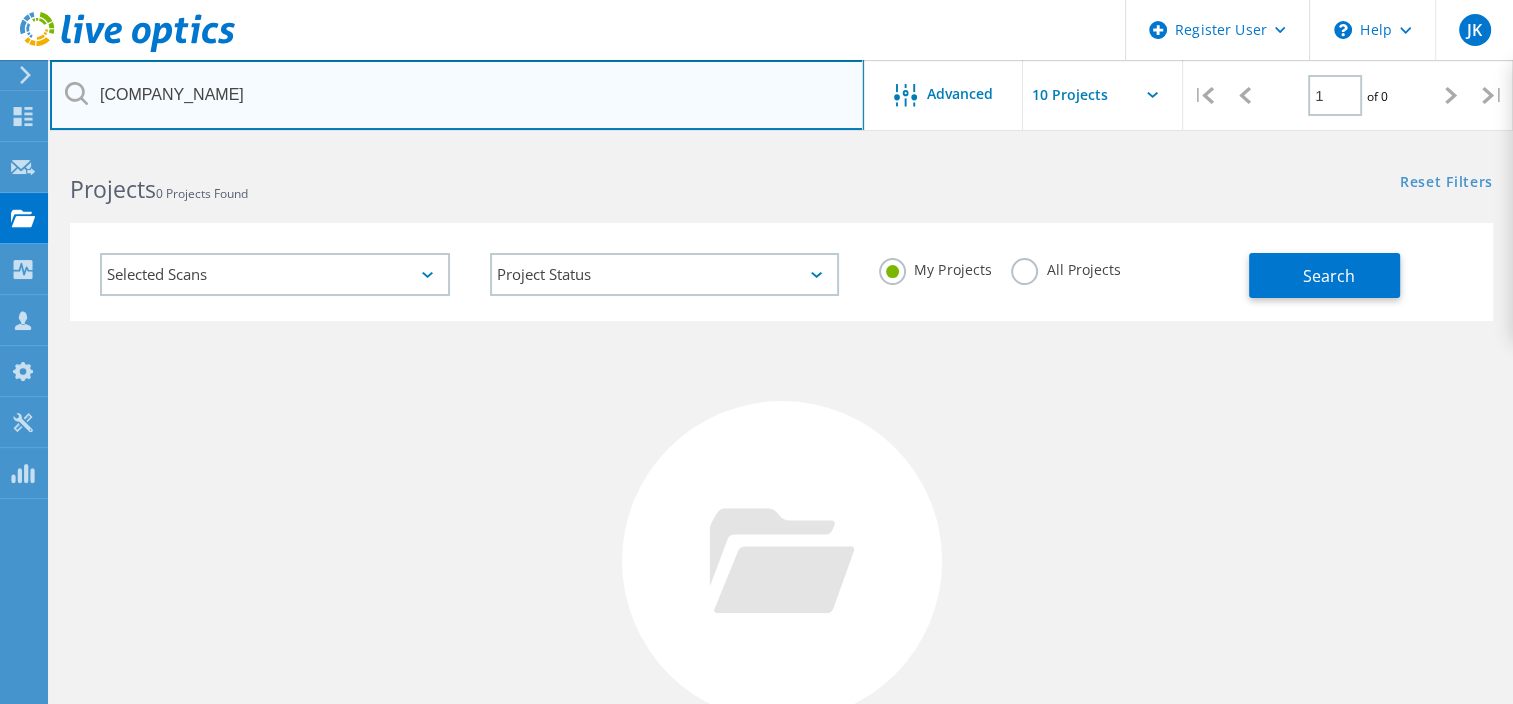 type on "McLaughlin & Stern LLP" 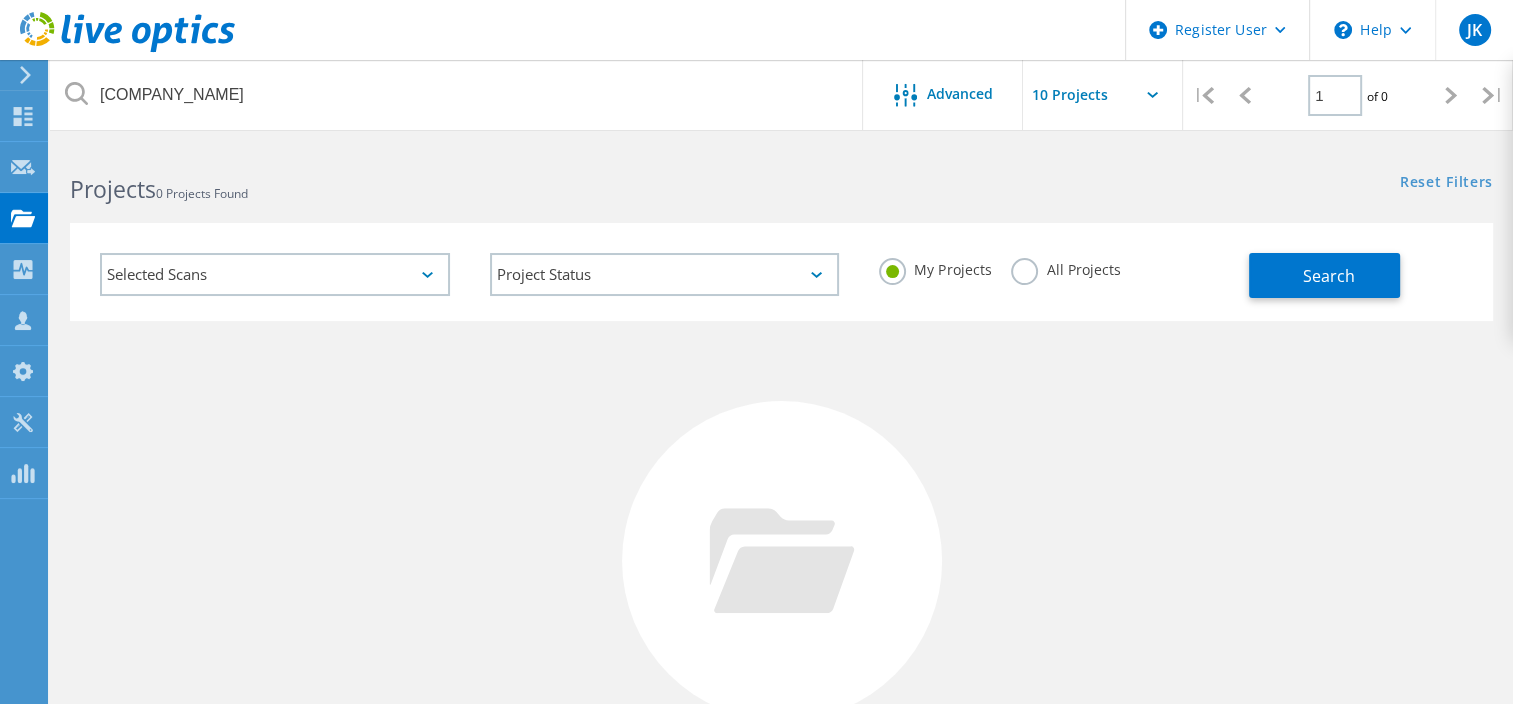 click on "All Projects" 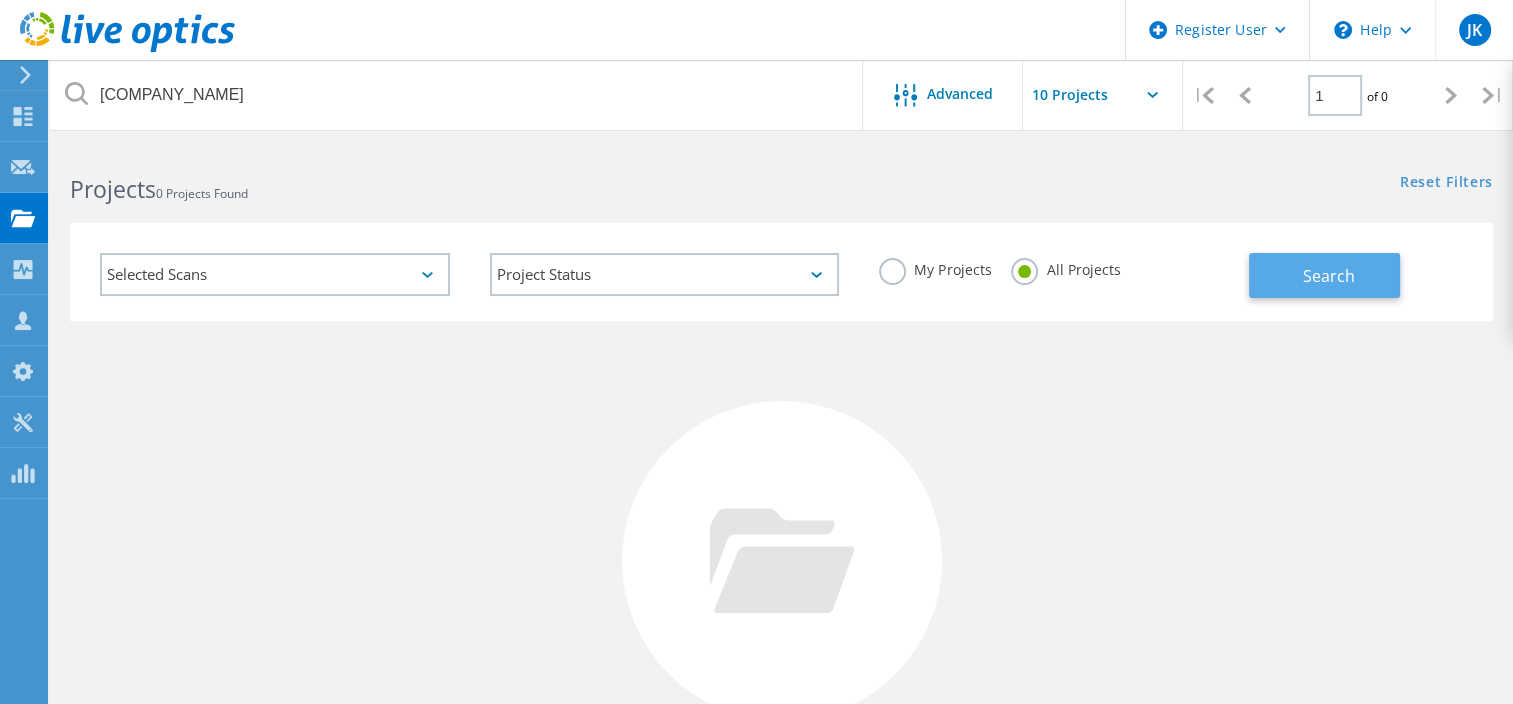 click on "Search" 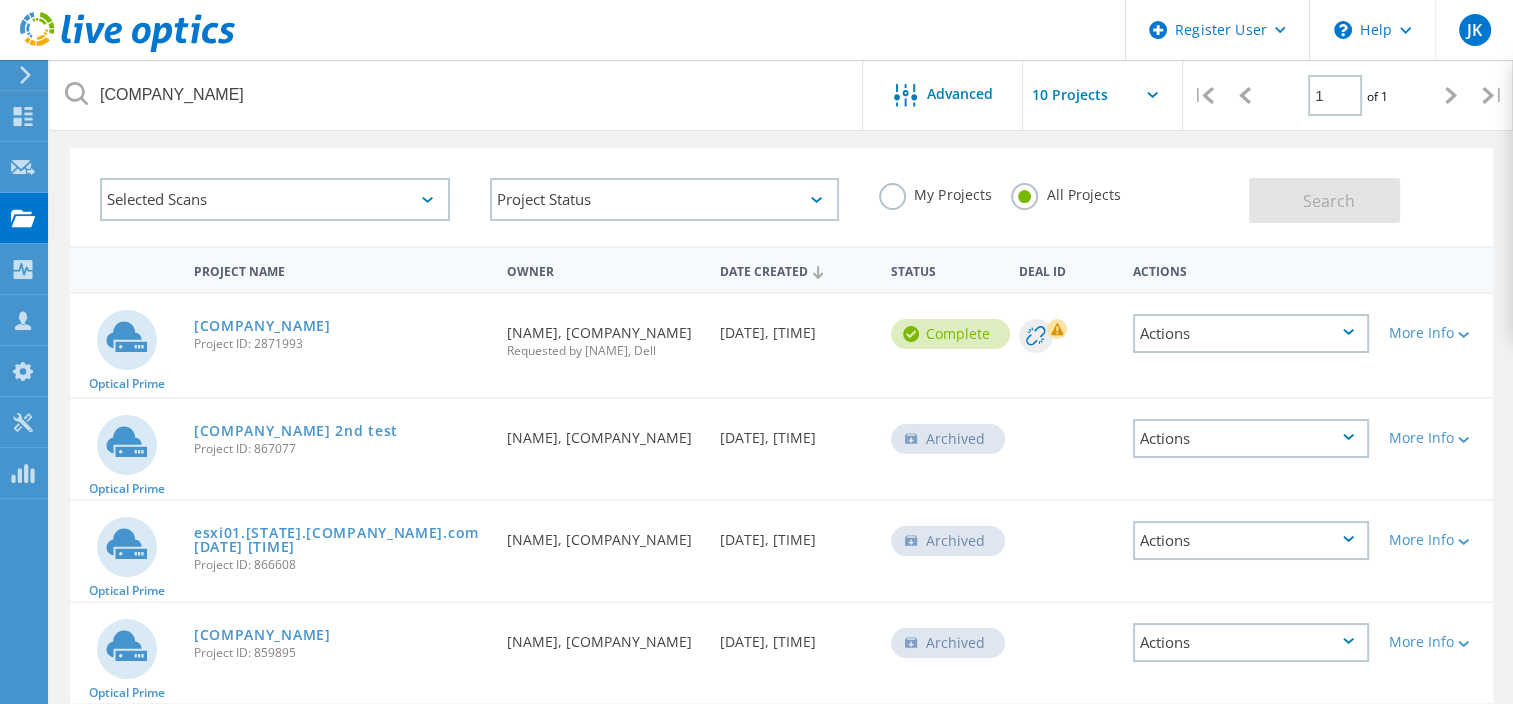 scroll, scrollTop: 35, scrollLeft: 0, axis: vertical 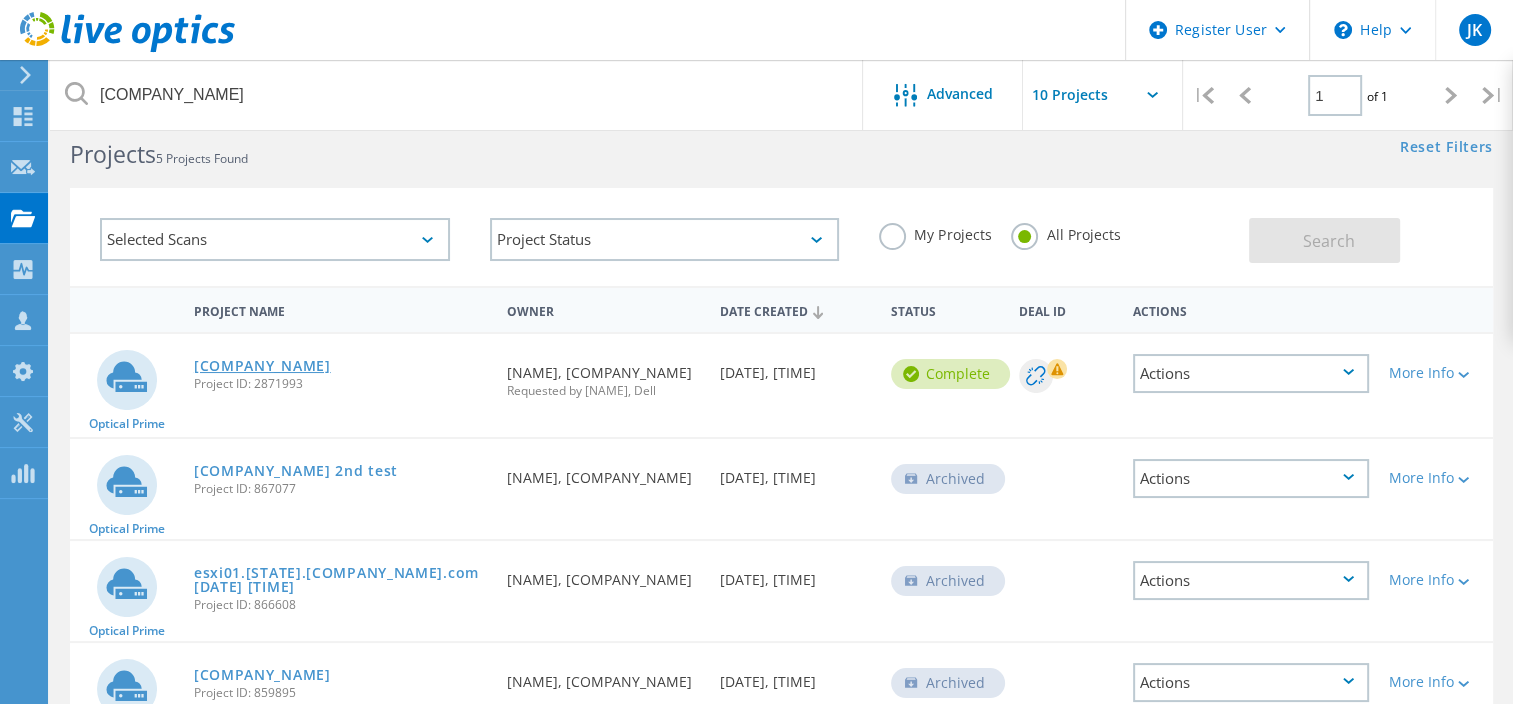 click on "McLaughlin  Stern LLP" 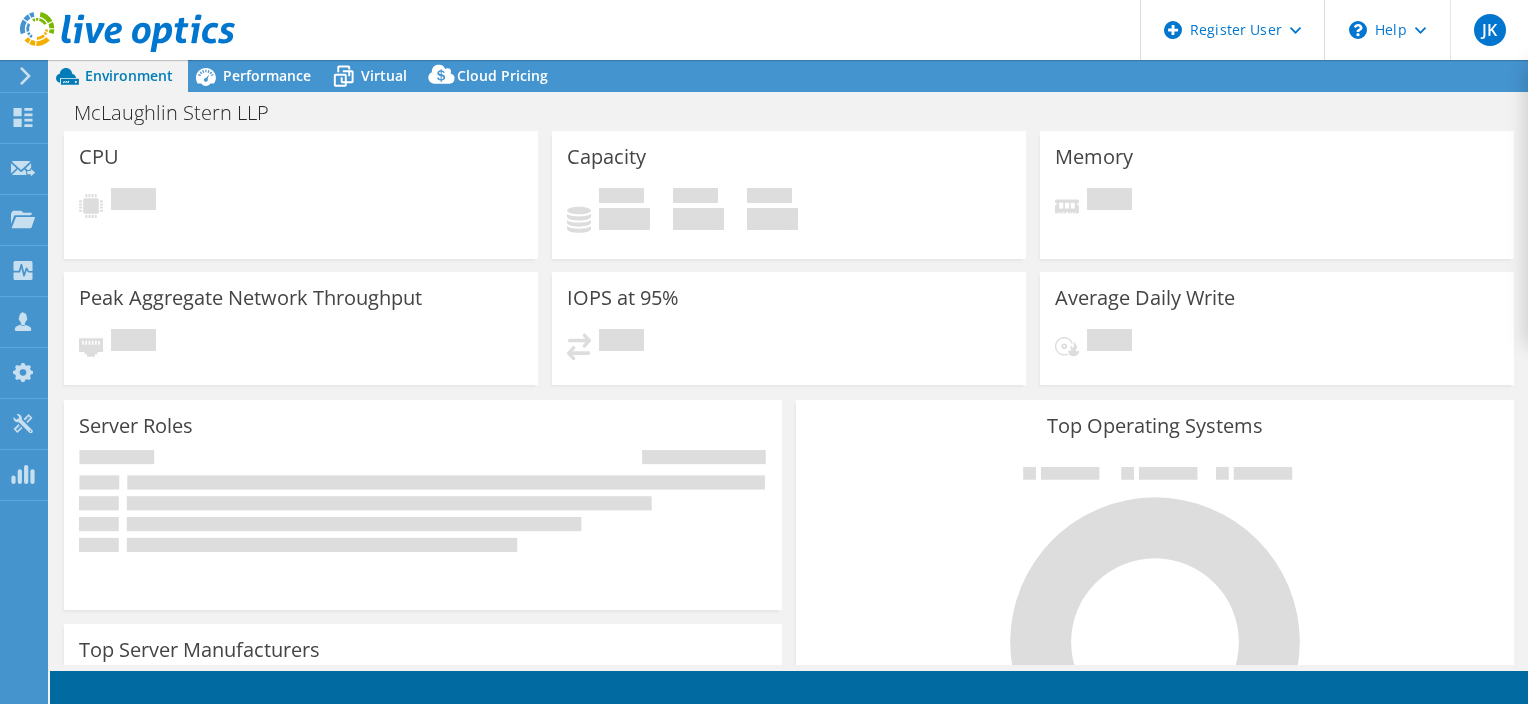 scroll, scrollTop: 0, scrollLeft: 0, axis: both 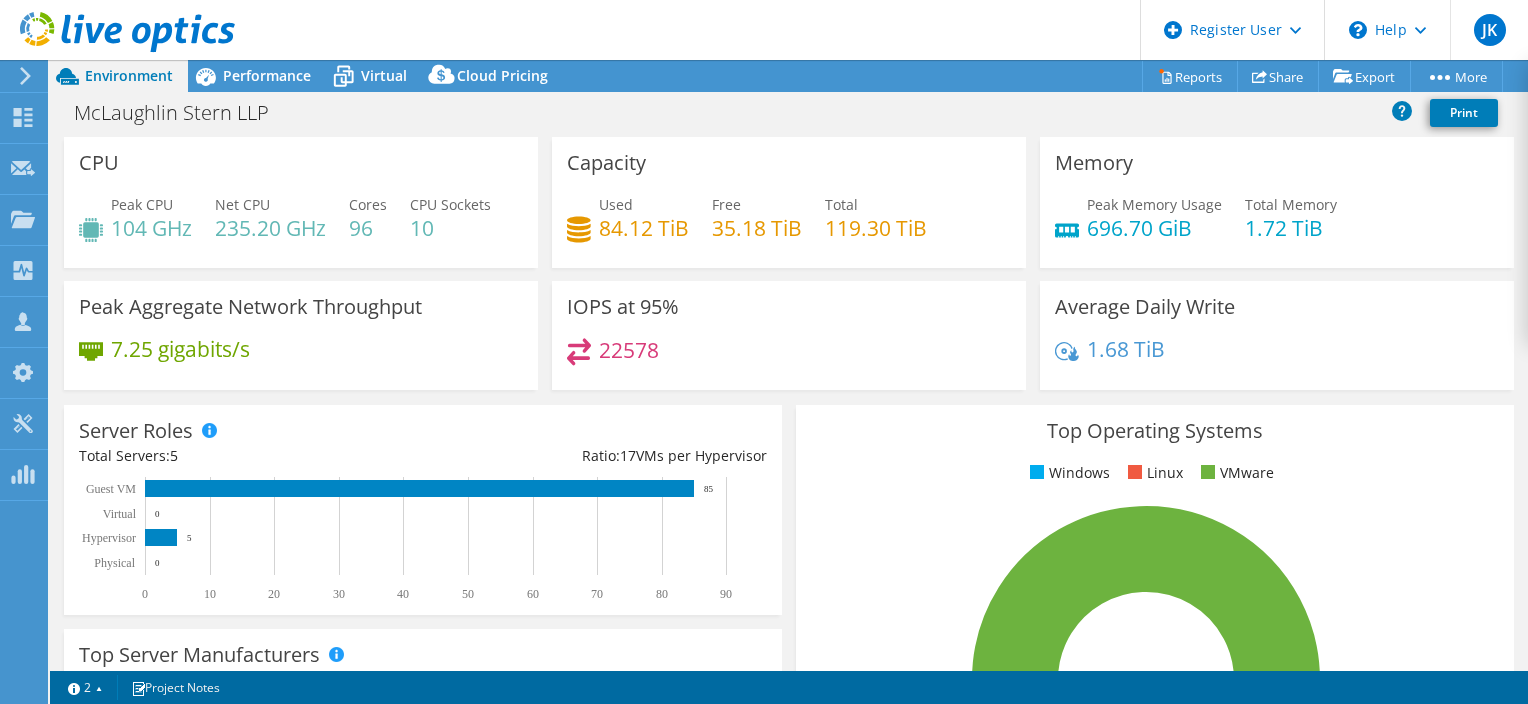 select on "USD" 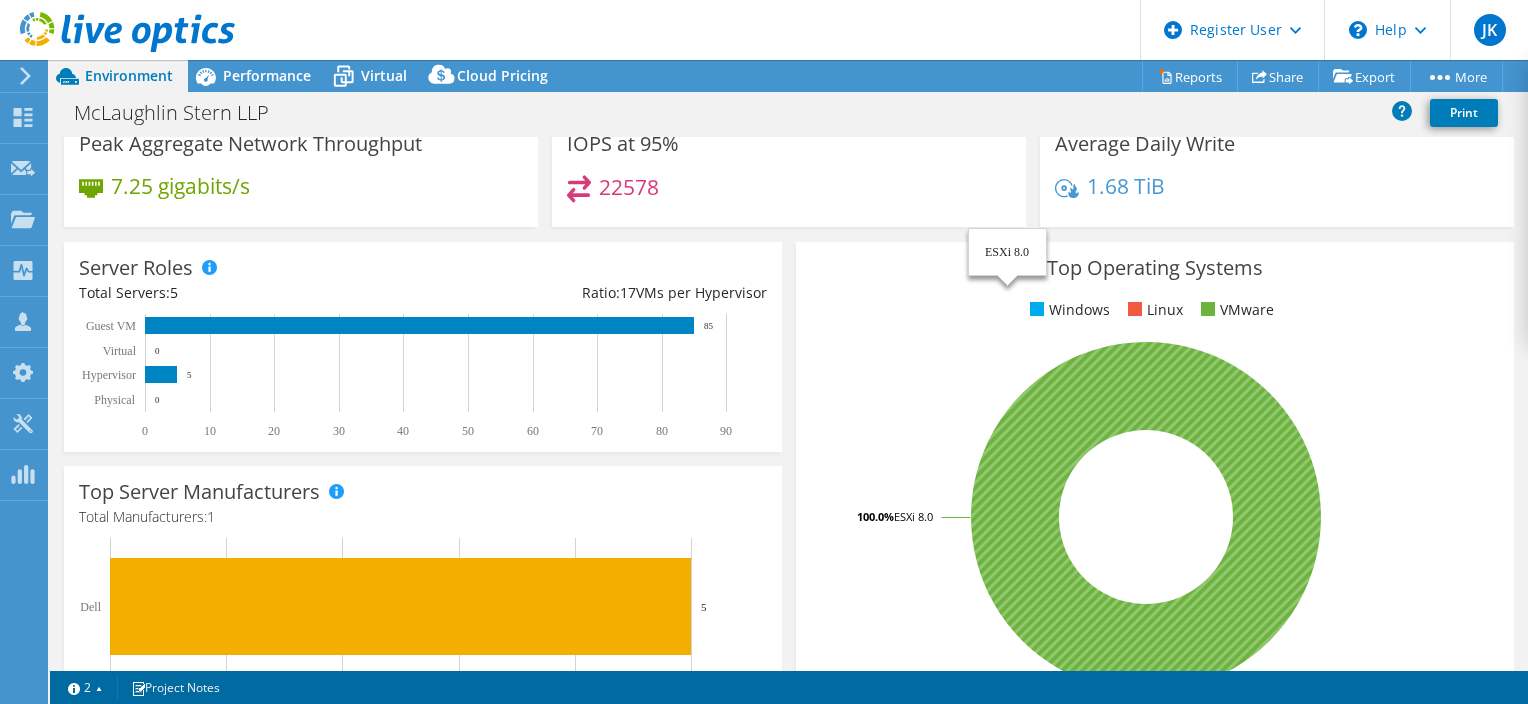 scroll, scrollTop: 132, scrollLeft: 0, axis: vertical 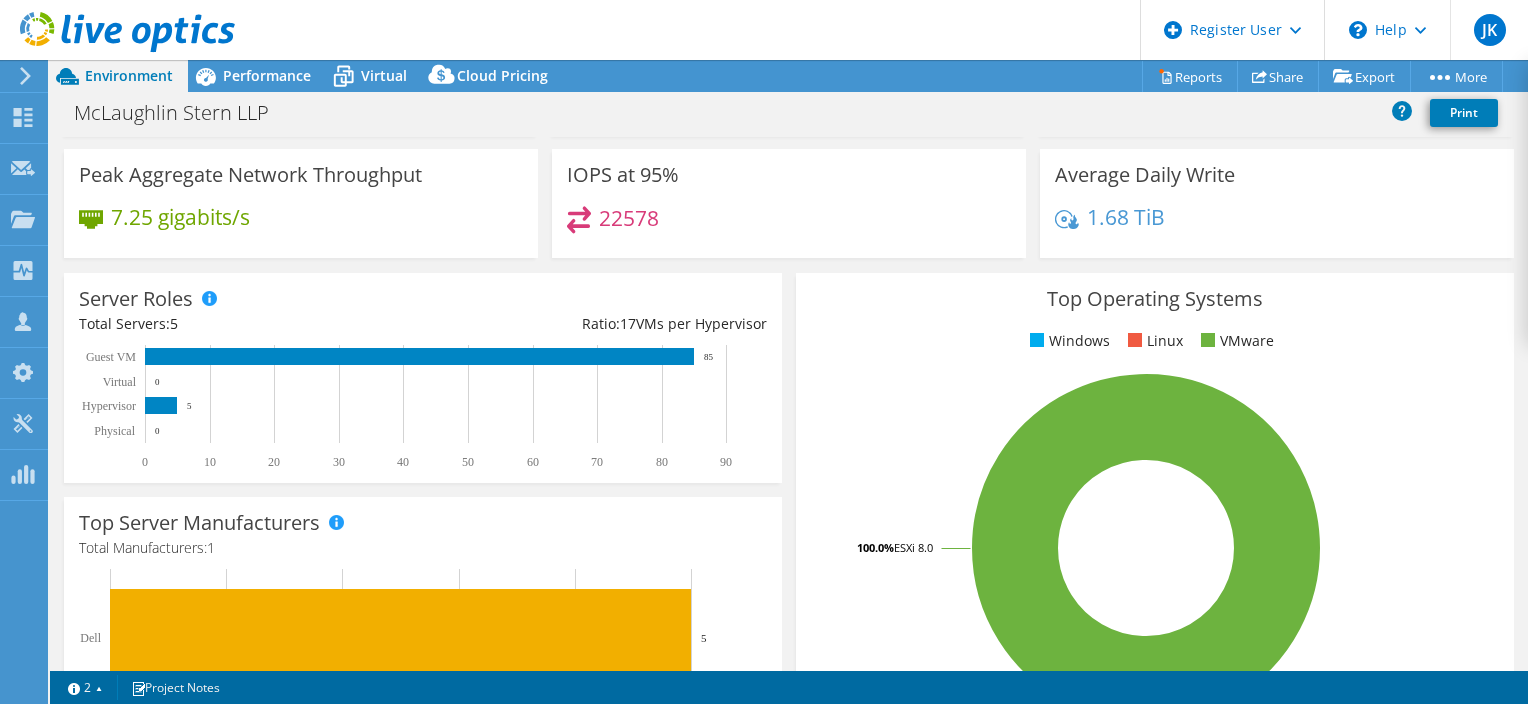 click on "Top Operating Systems
Windows
Linux
VMware
100.0%  ESXi 8.0" at bounding box center [1155, 512] 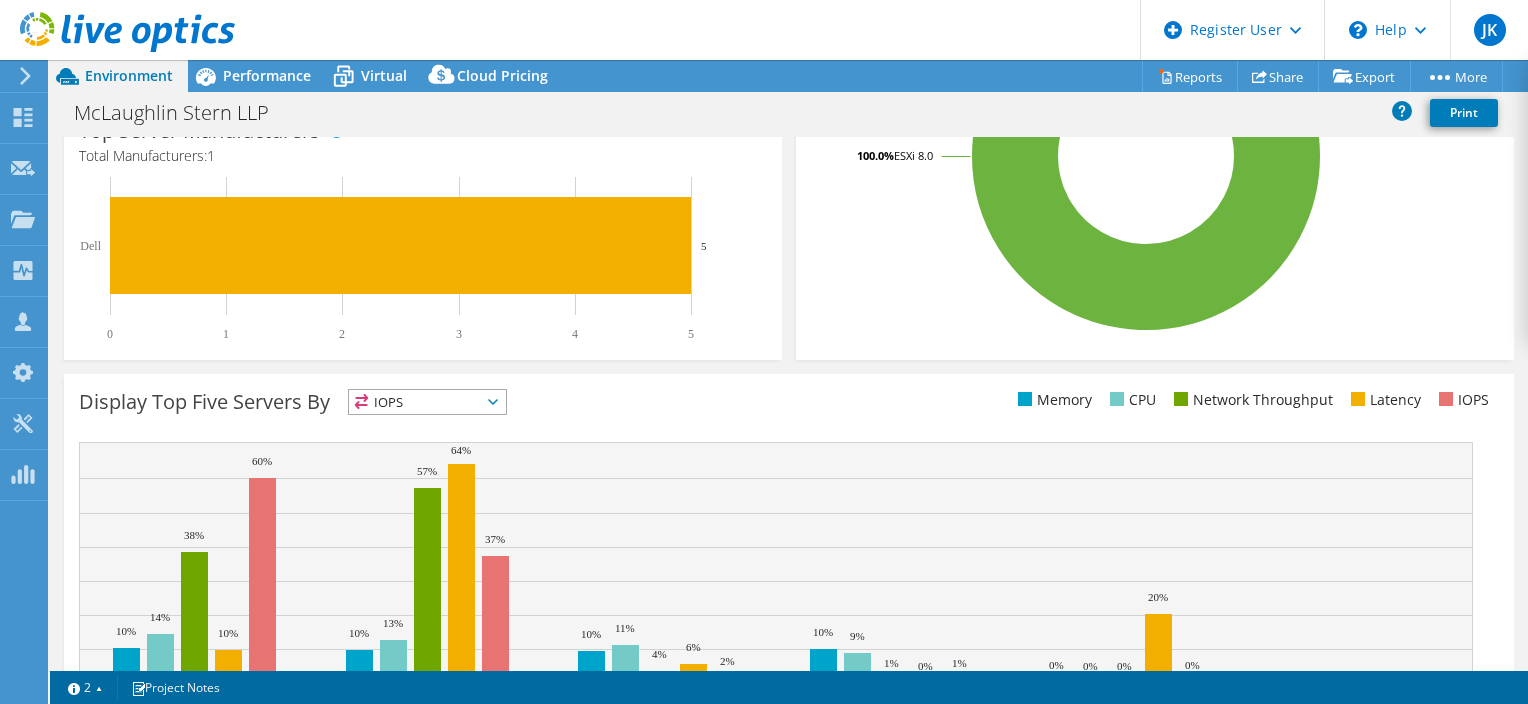 scroll, scrollTop: 630, scrollLeft: 0, axis: vertical 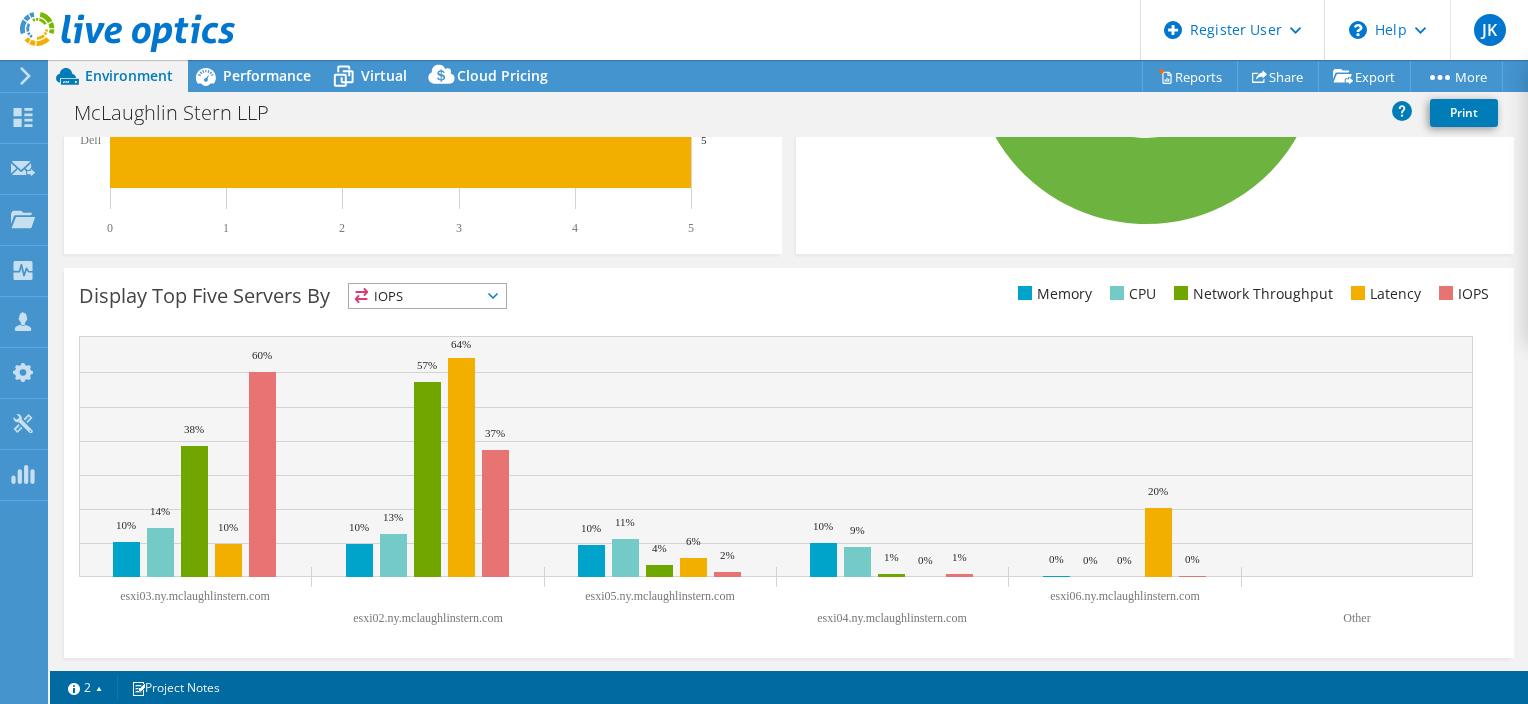 click 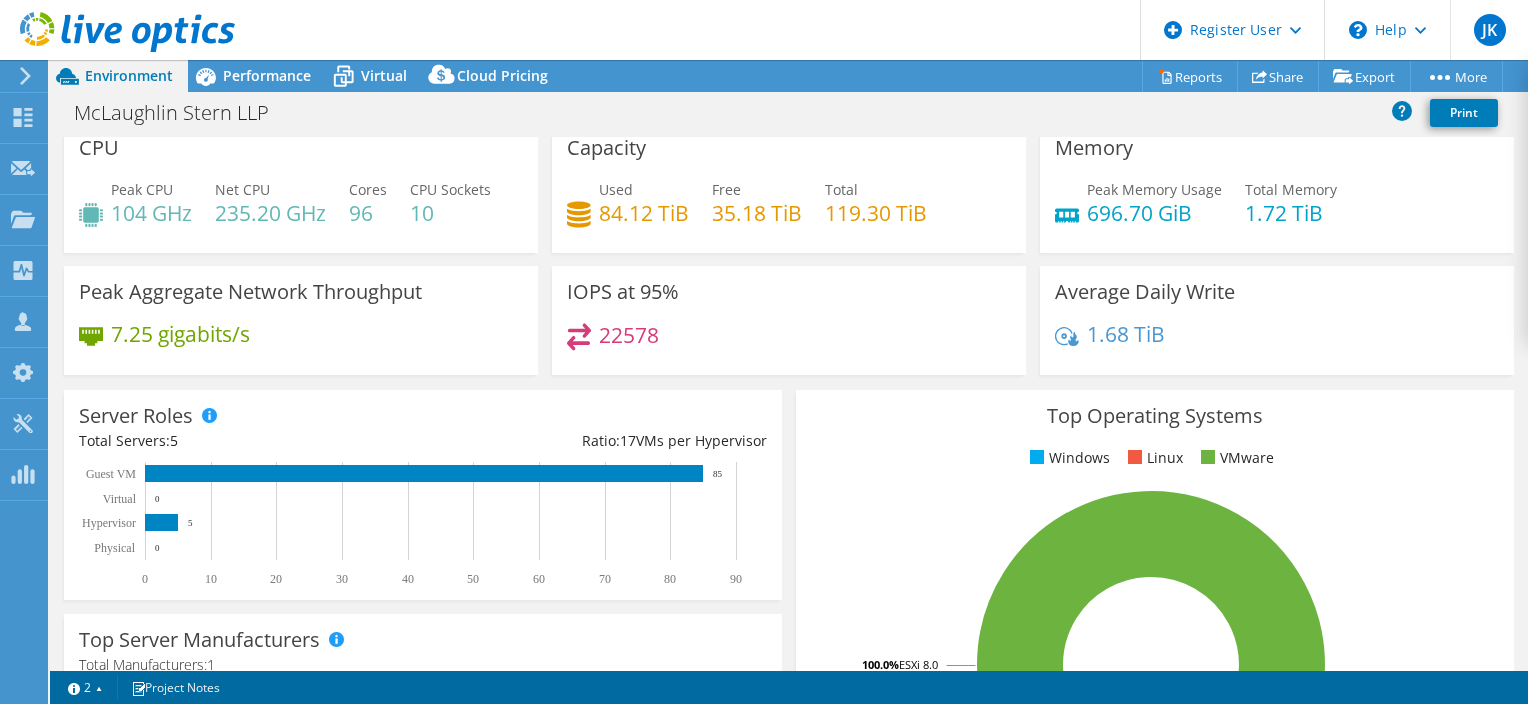 scroll, scrollTop: 14, scrollLeft: 0, axis: vertical 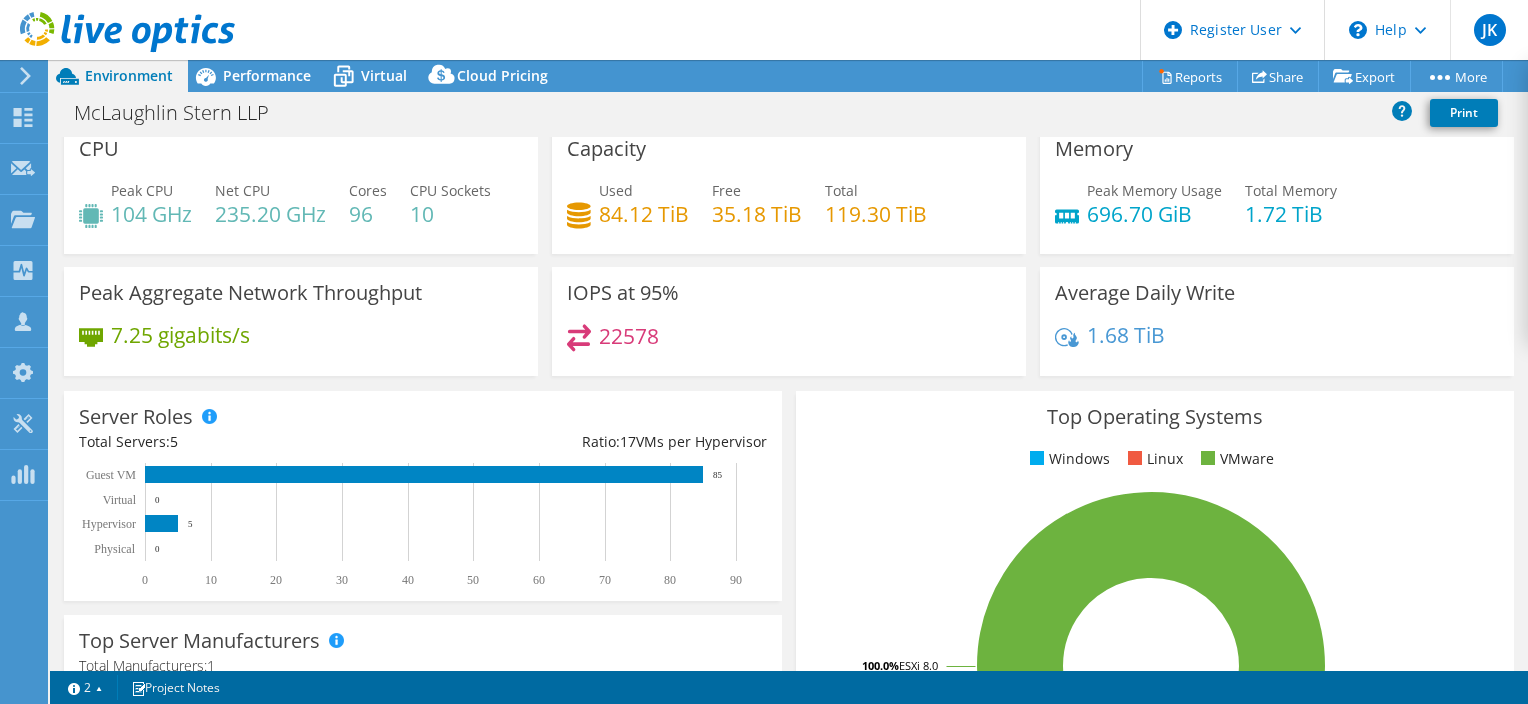 click on "Windows
Linux
VMware" at bounding box center [1155, 459] 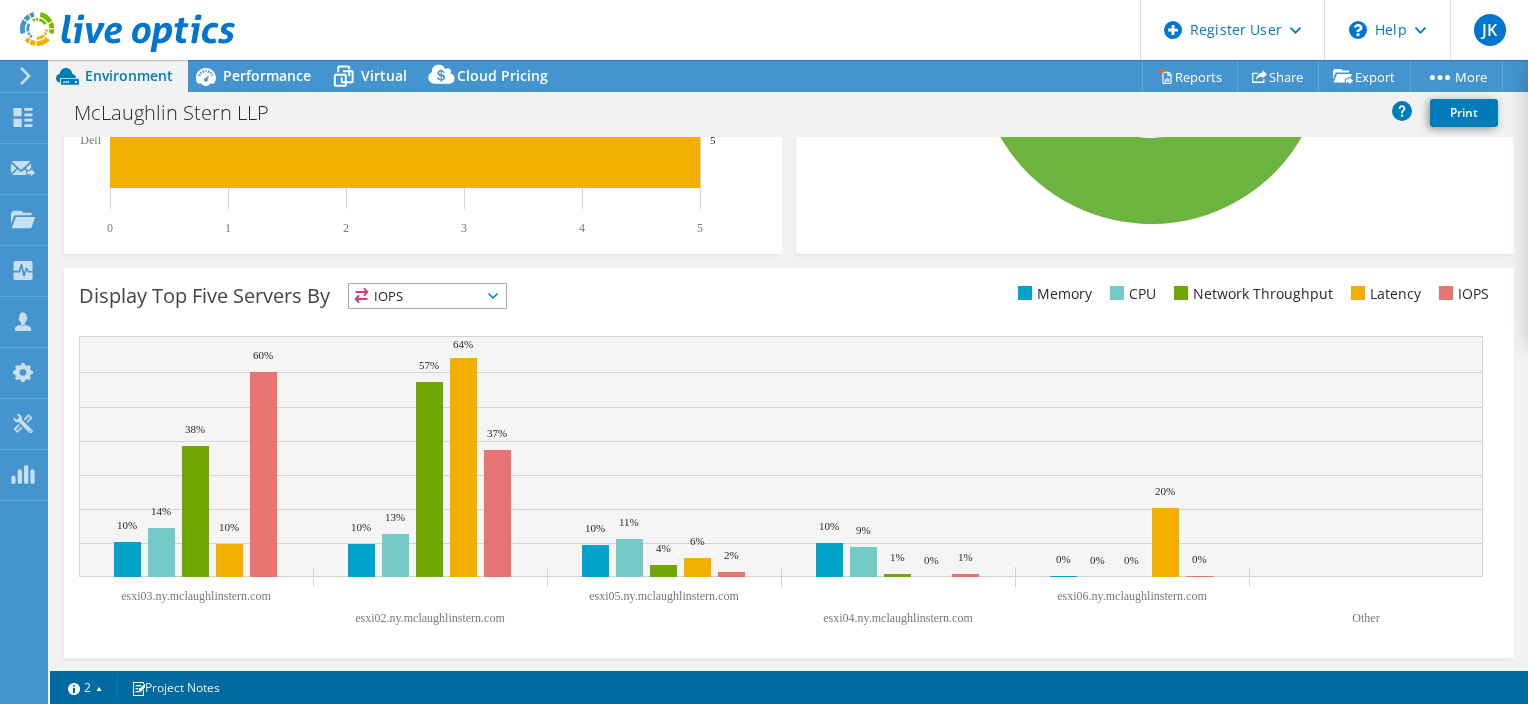 scroll, scrollTop: 630, scrollLeft: 0, axis: vertical 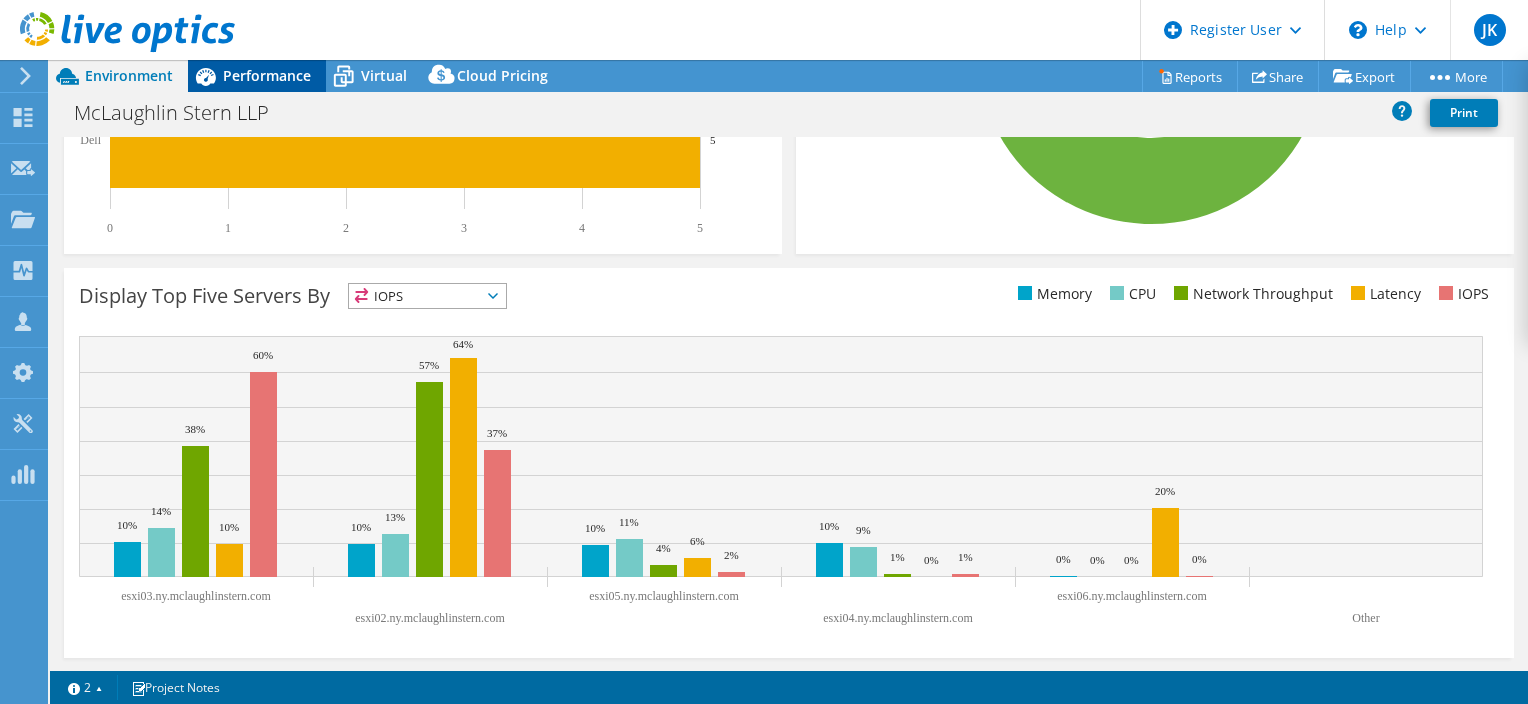 click on "Performance" at bounding box center (267, 75) 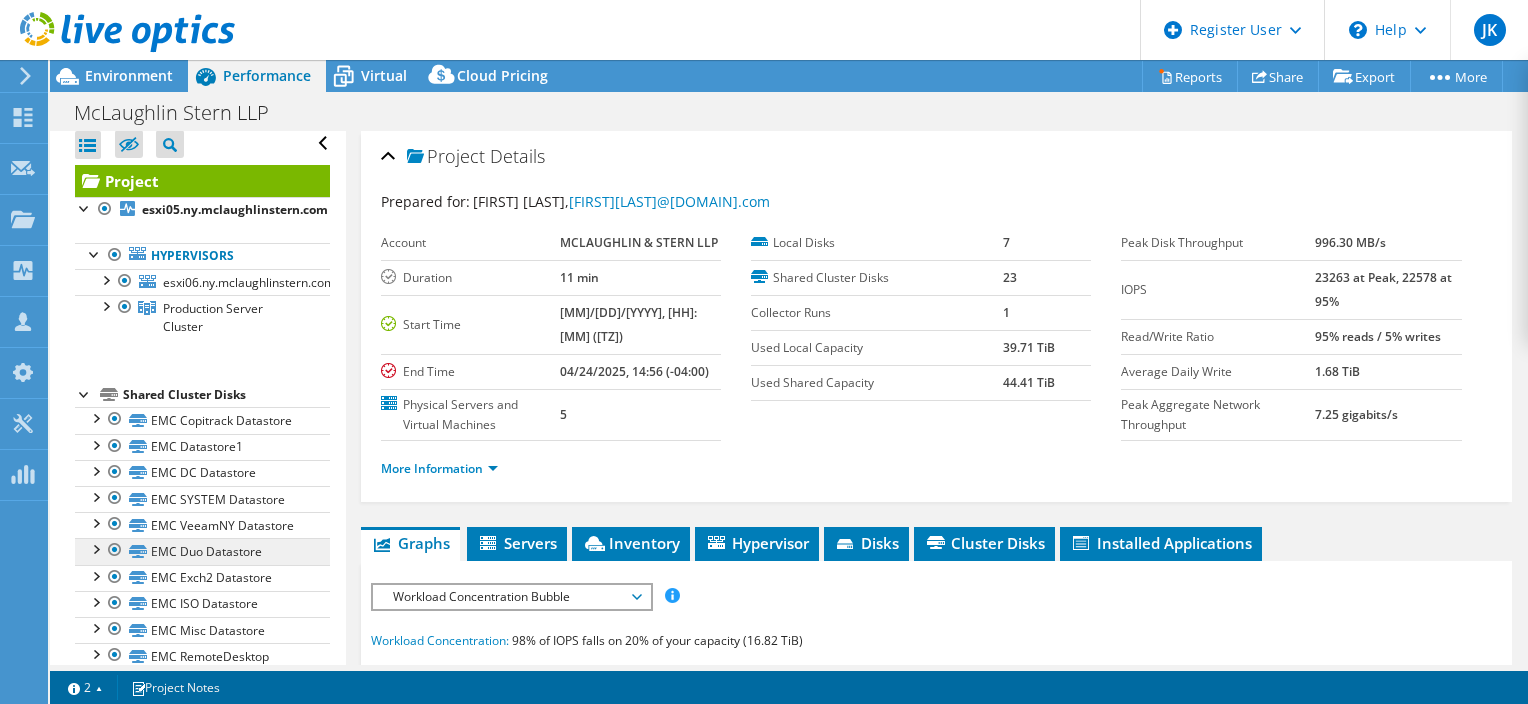 scroll, scrollTop: 0, scrollLeft: 0, axis: both 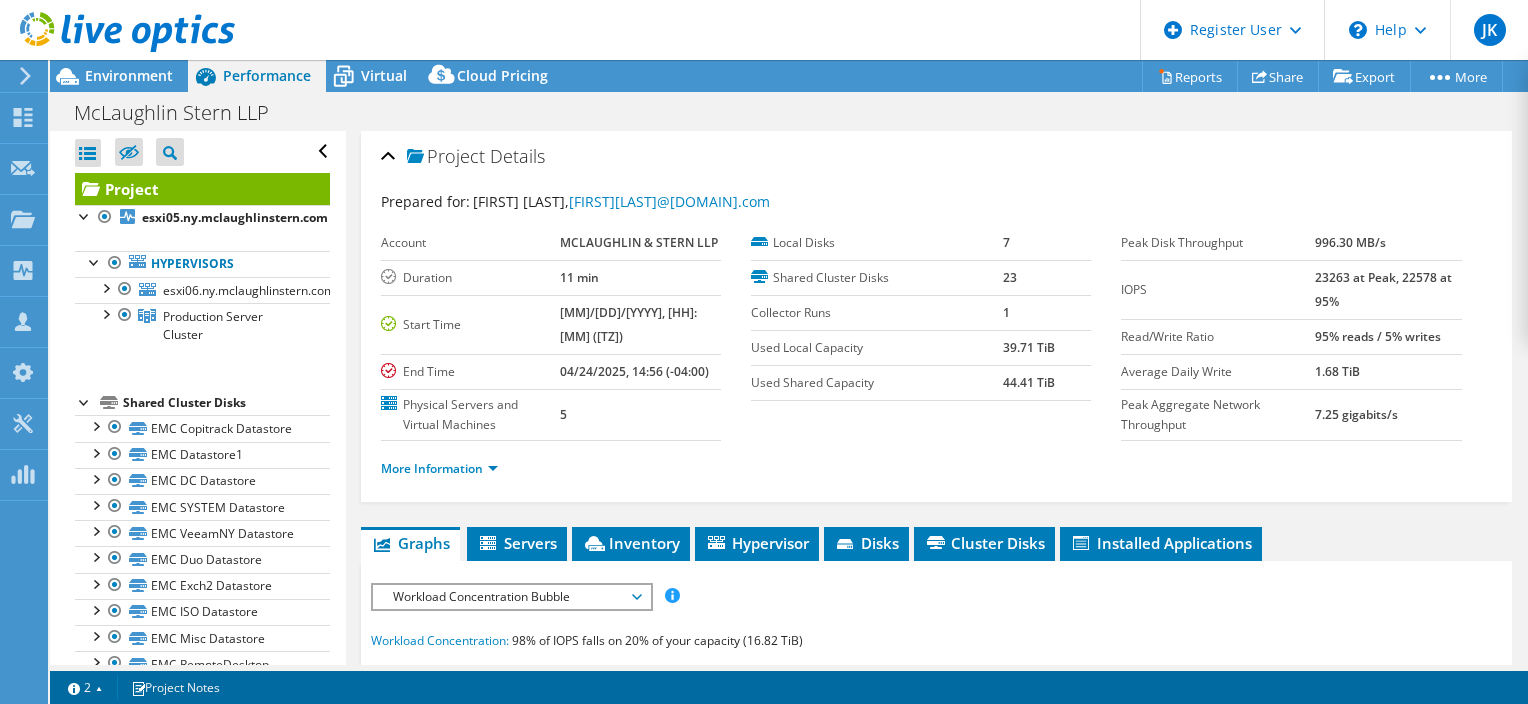 click on "IOPS
Disk Throughput
IO Size
Latency
Queue Depth
CPU Percentage
Memory
Page Faults
Participation
Network Throughput
Top Servers By Page Faults
Workload Concentration Line
Workload Concentration Bubble All" at bounding box center (936, 942) 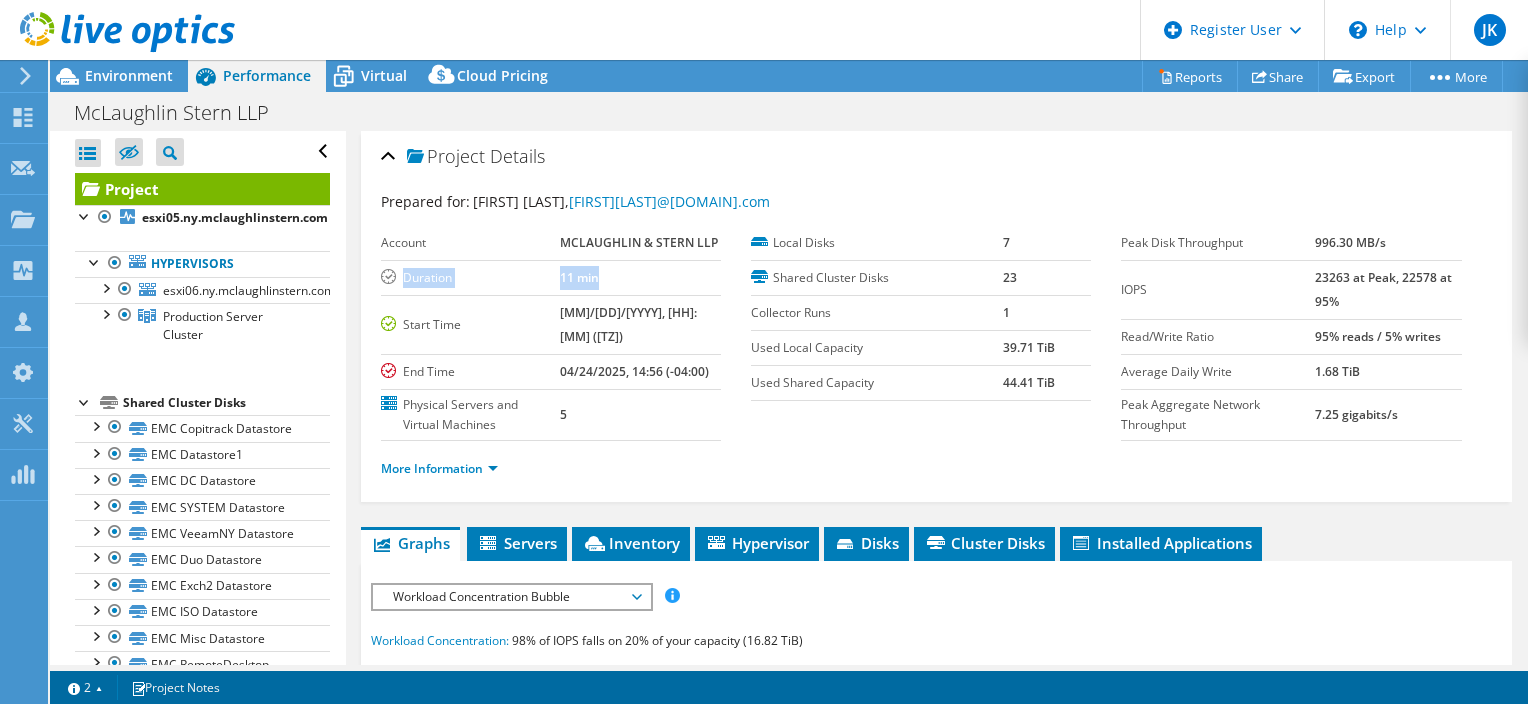 drag, startPoint x: 649, startPoint y: 301, endPoint x: 383, endPoint y: 304, distance: 266.0169 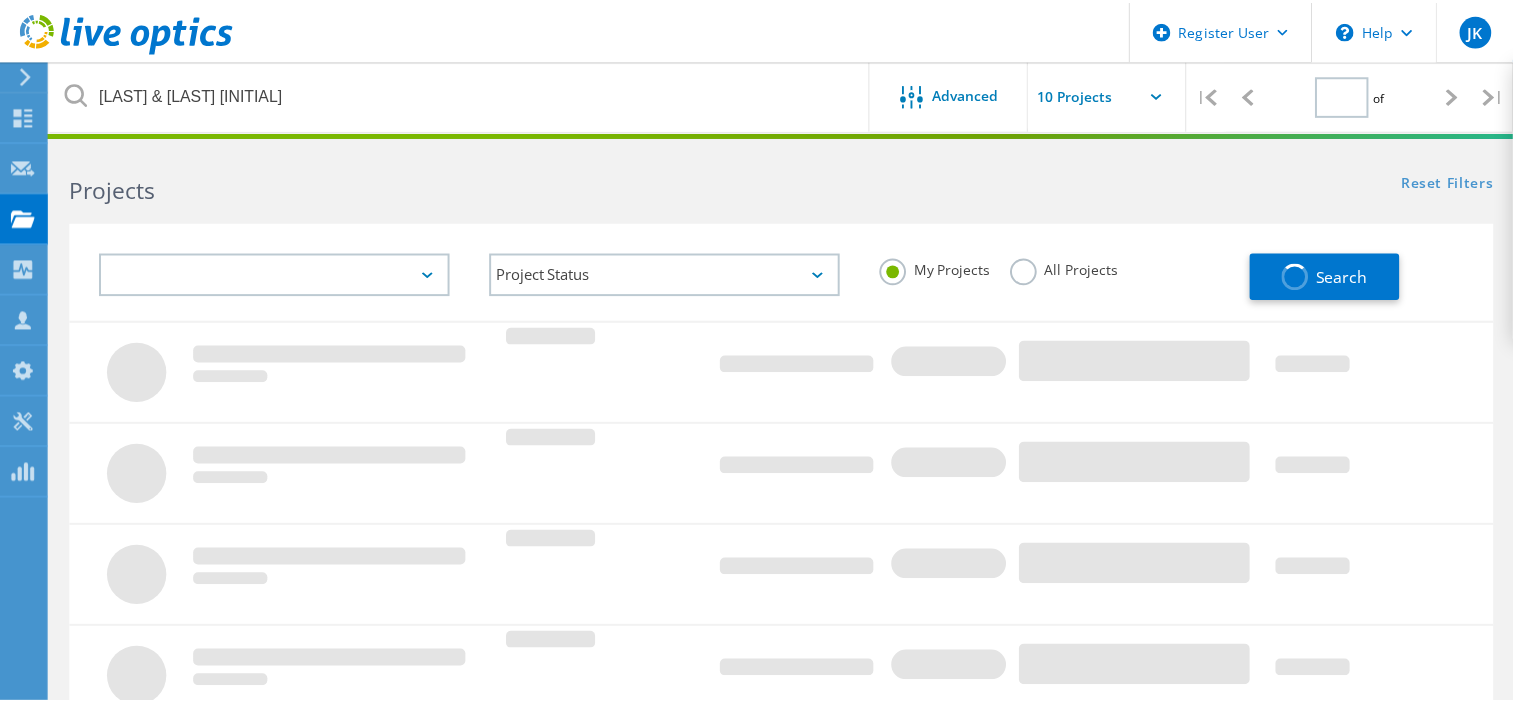 scroll, scrollTop: 35, scrollLeft: 0, axis: vertical 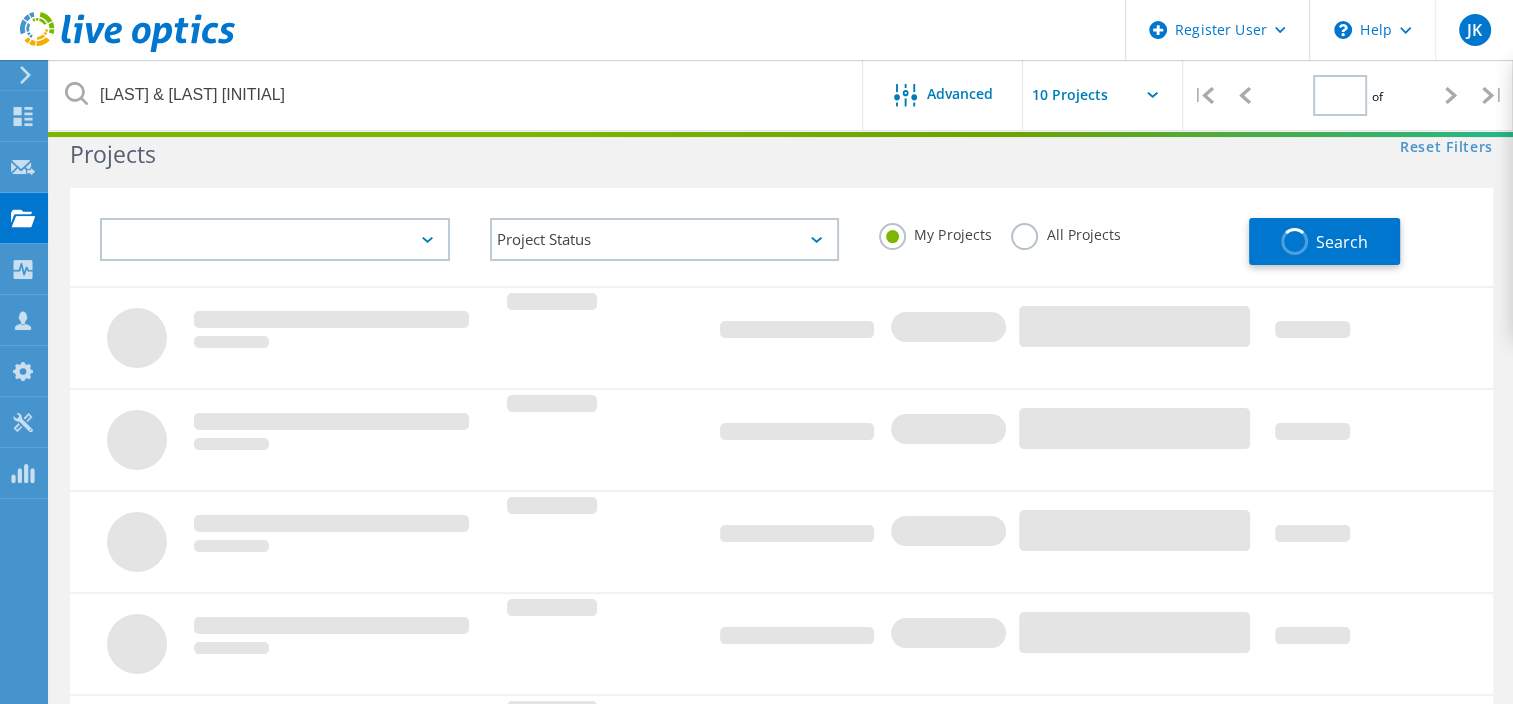 type on "1" 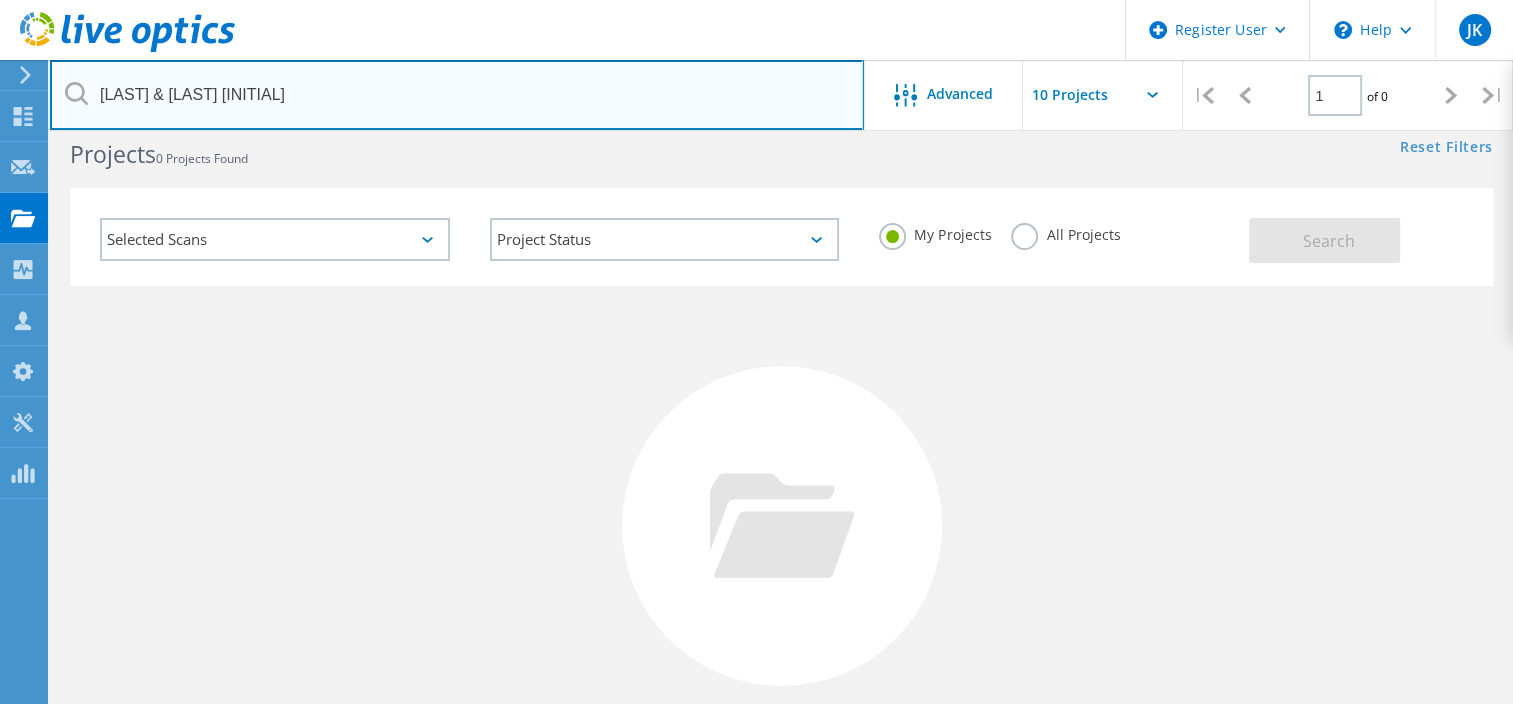 click on "[LAST] & [LAST] [INITIAL]" at bounding box center [457, 95] 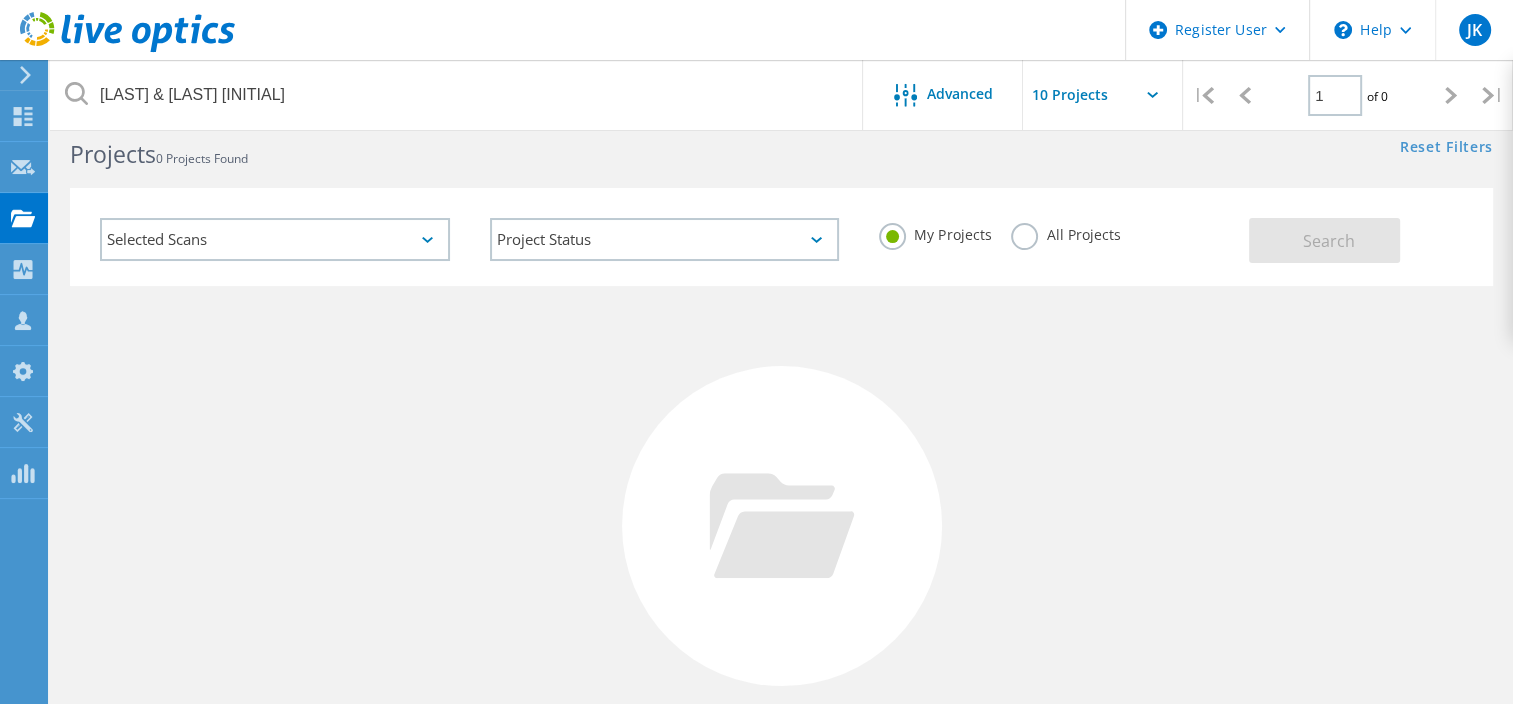 click on "My Projects All Projects" 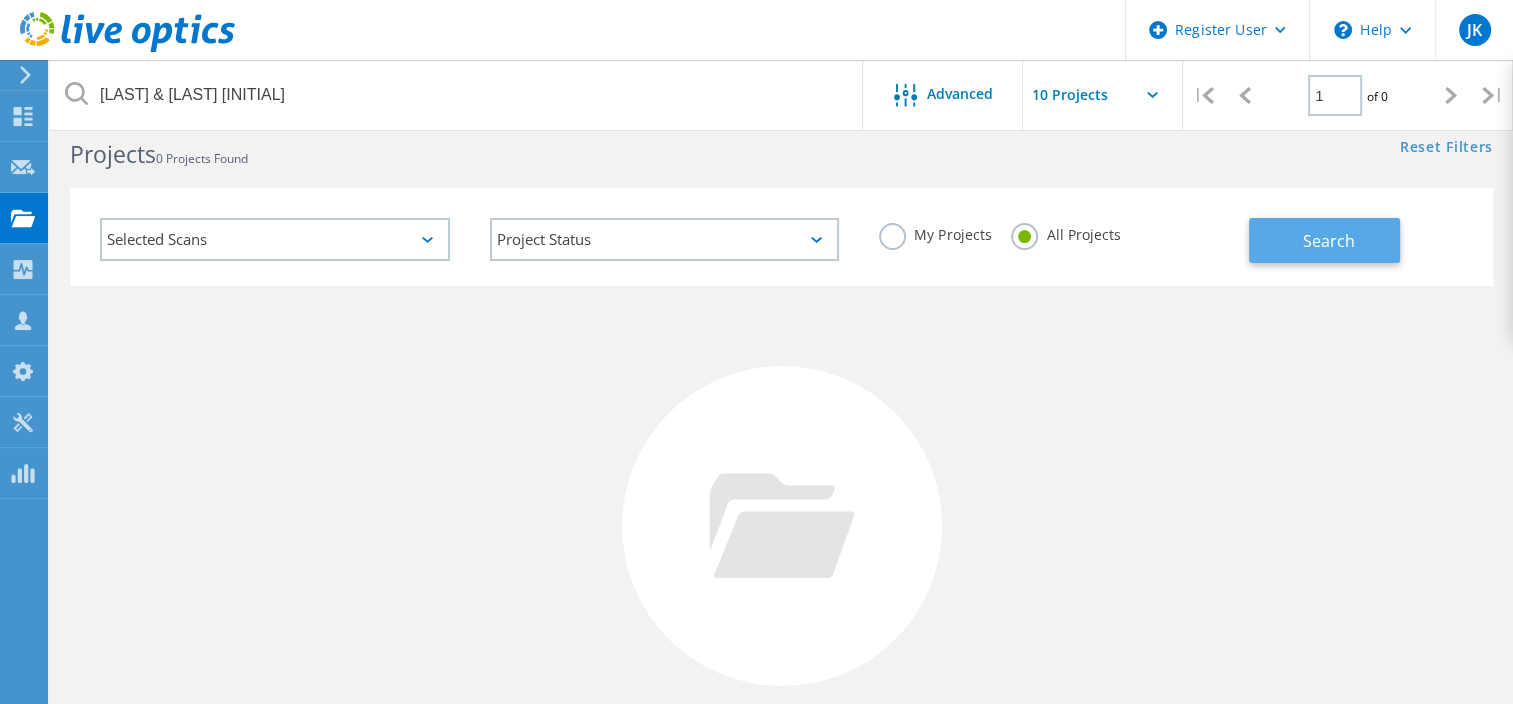 click on "Search" 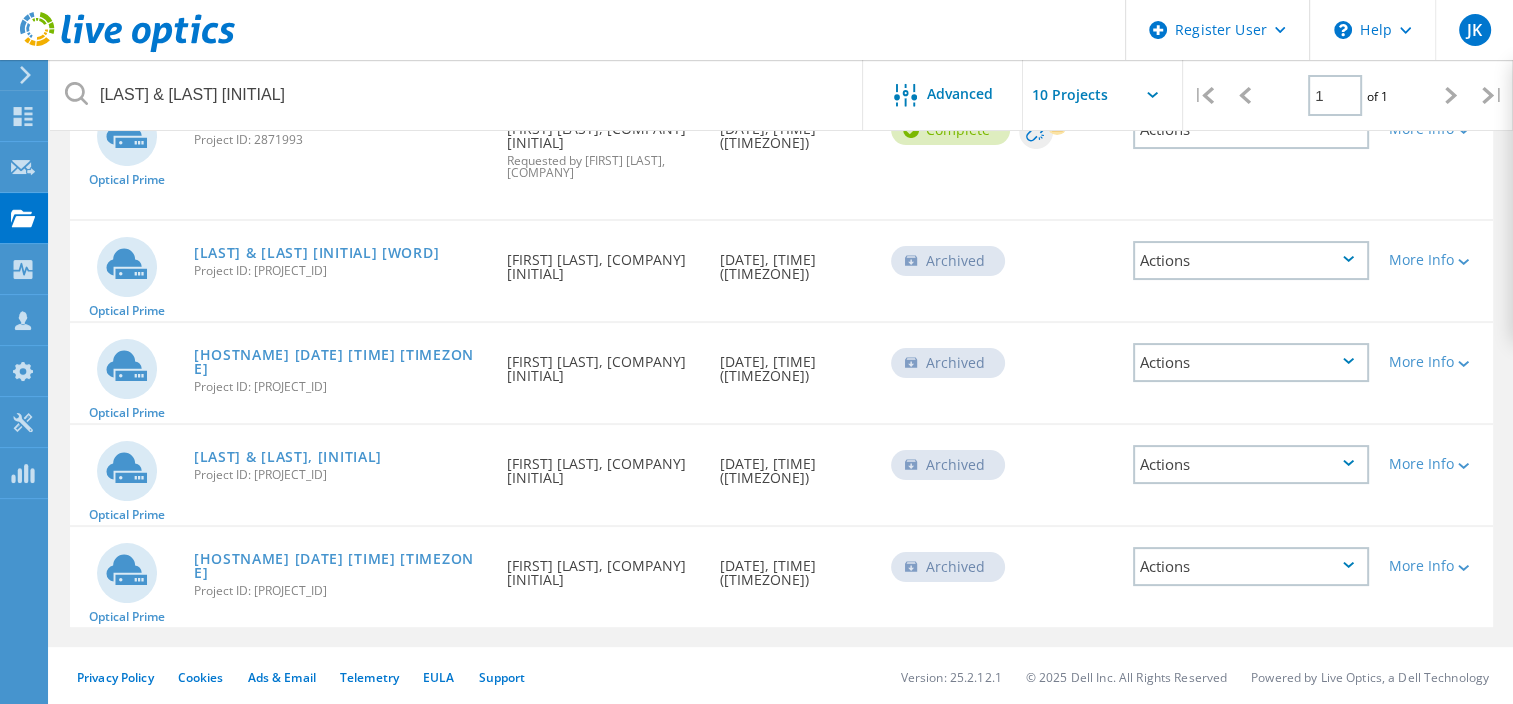 scroll, scrollTop: 0, scrollLeft: 0, axis: both 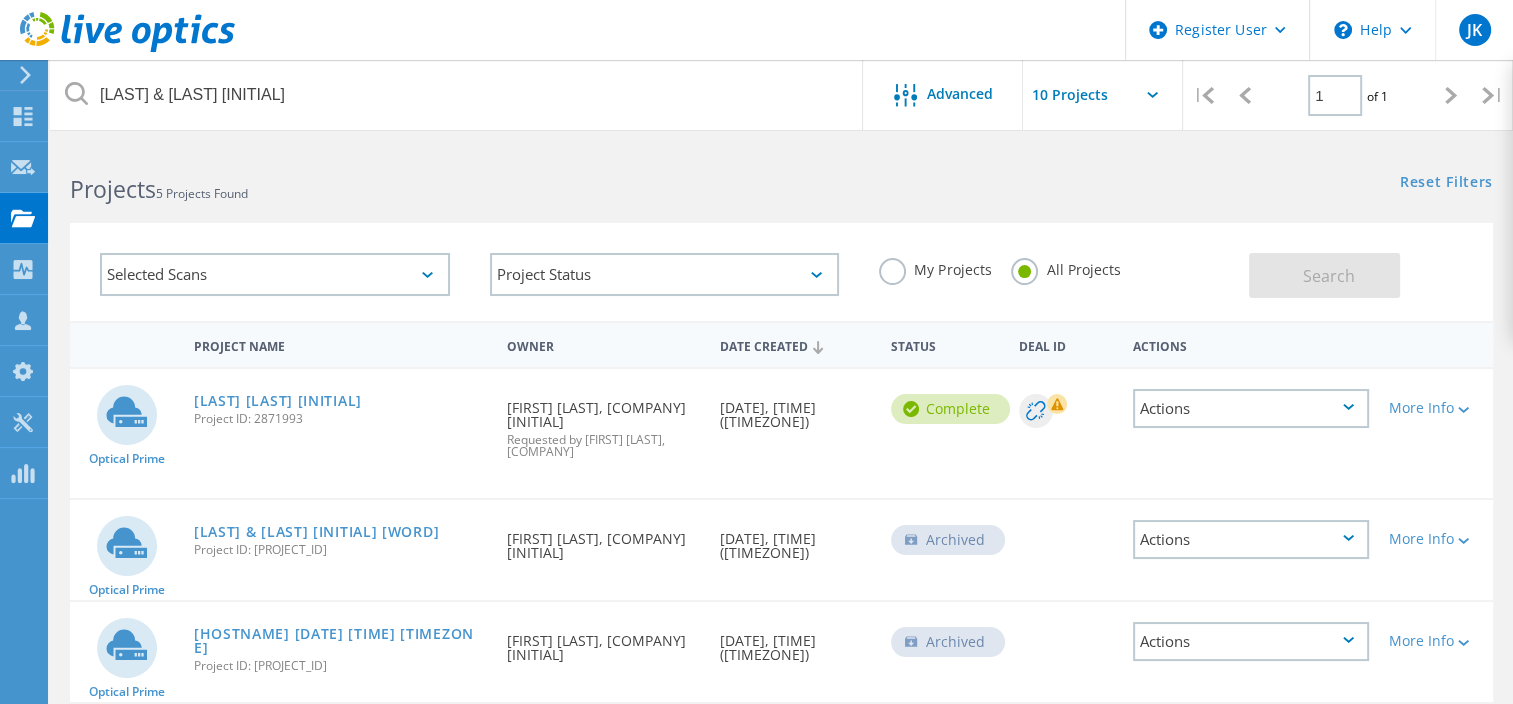 click on "Reset Filters  Show Filters" 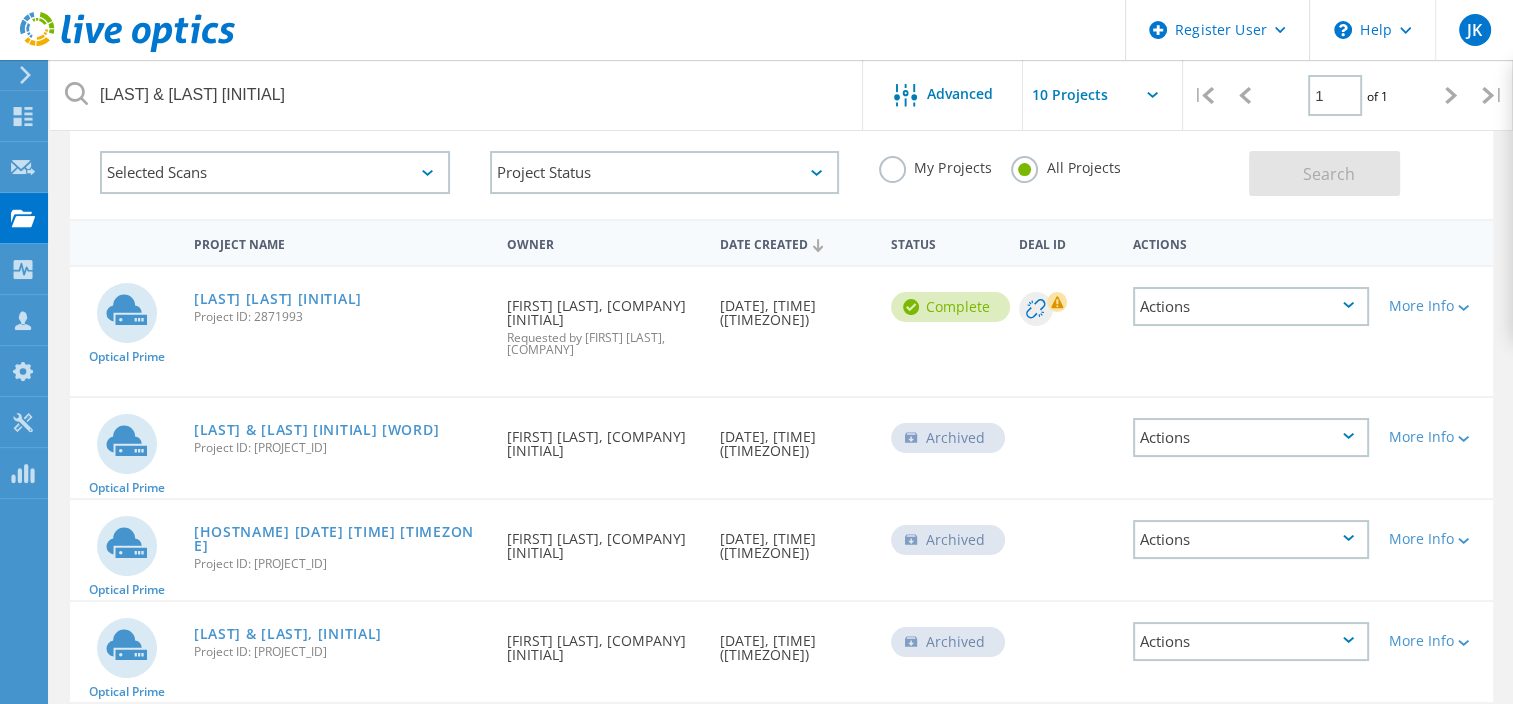 scroll, scrollTop: 82, scrollLeft: 0, axis: vertical 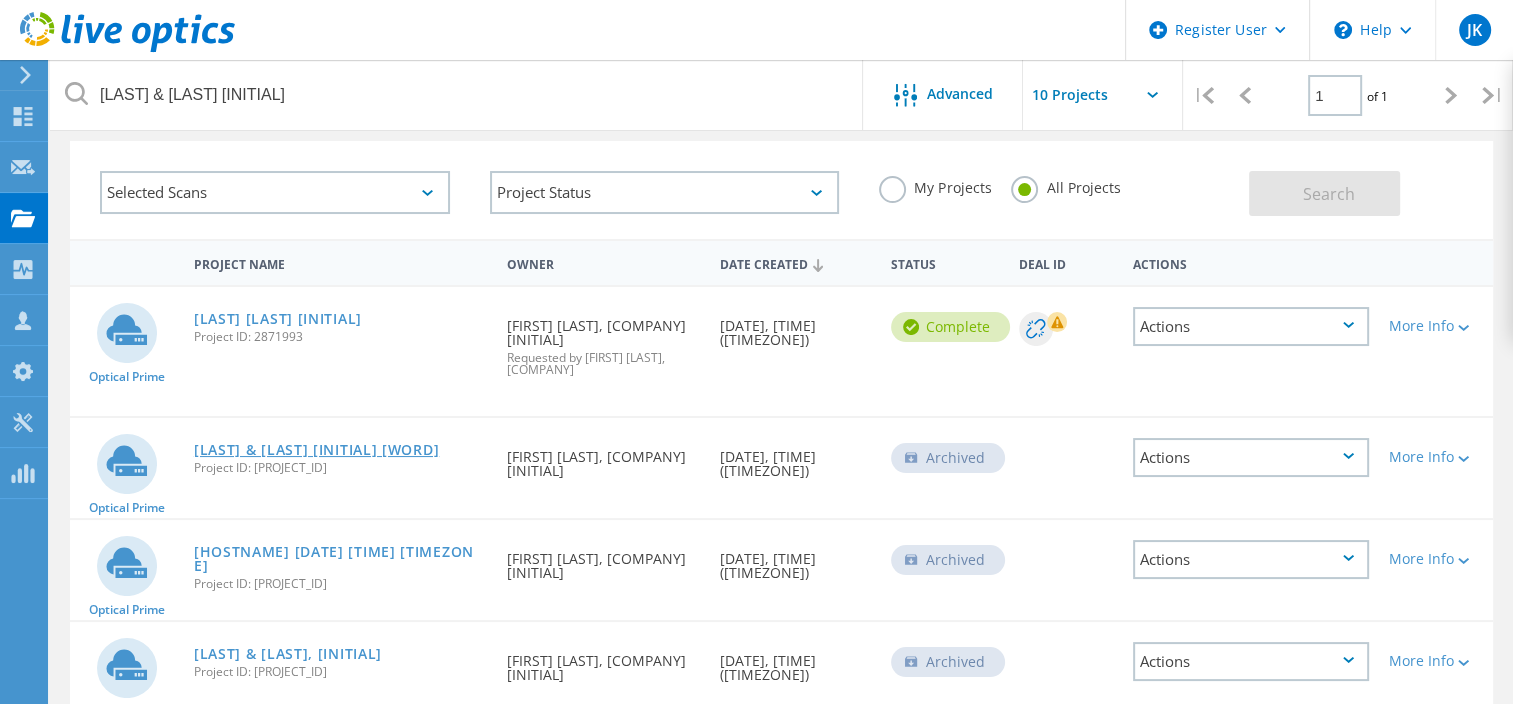 click on "[COMPANY] & Stern, LLP 2nd test" 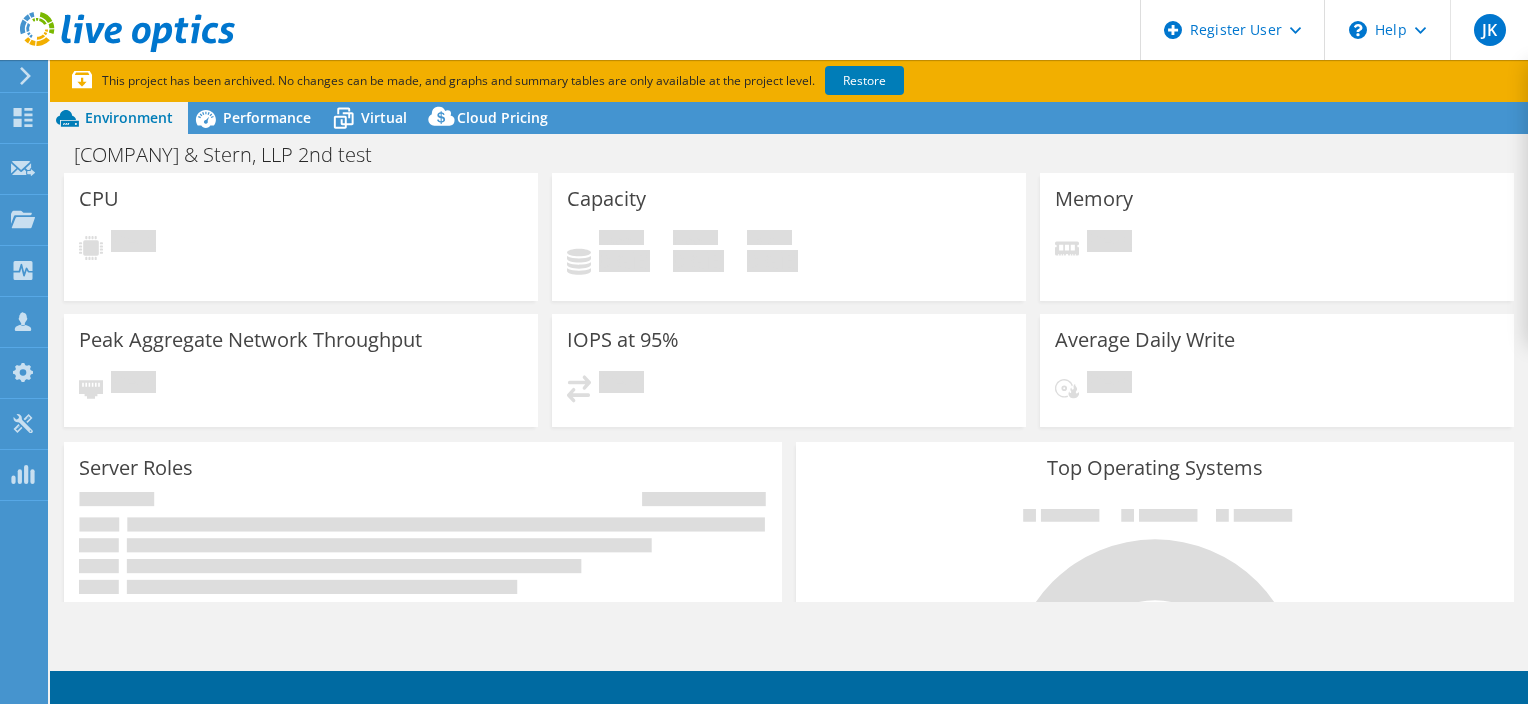 scroll, scrollTop: 0, scrollLeft: 0, axis: both 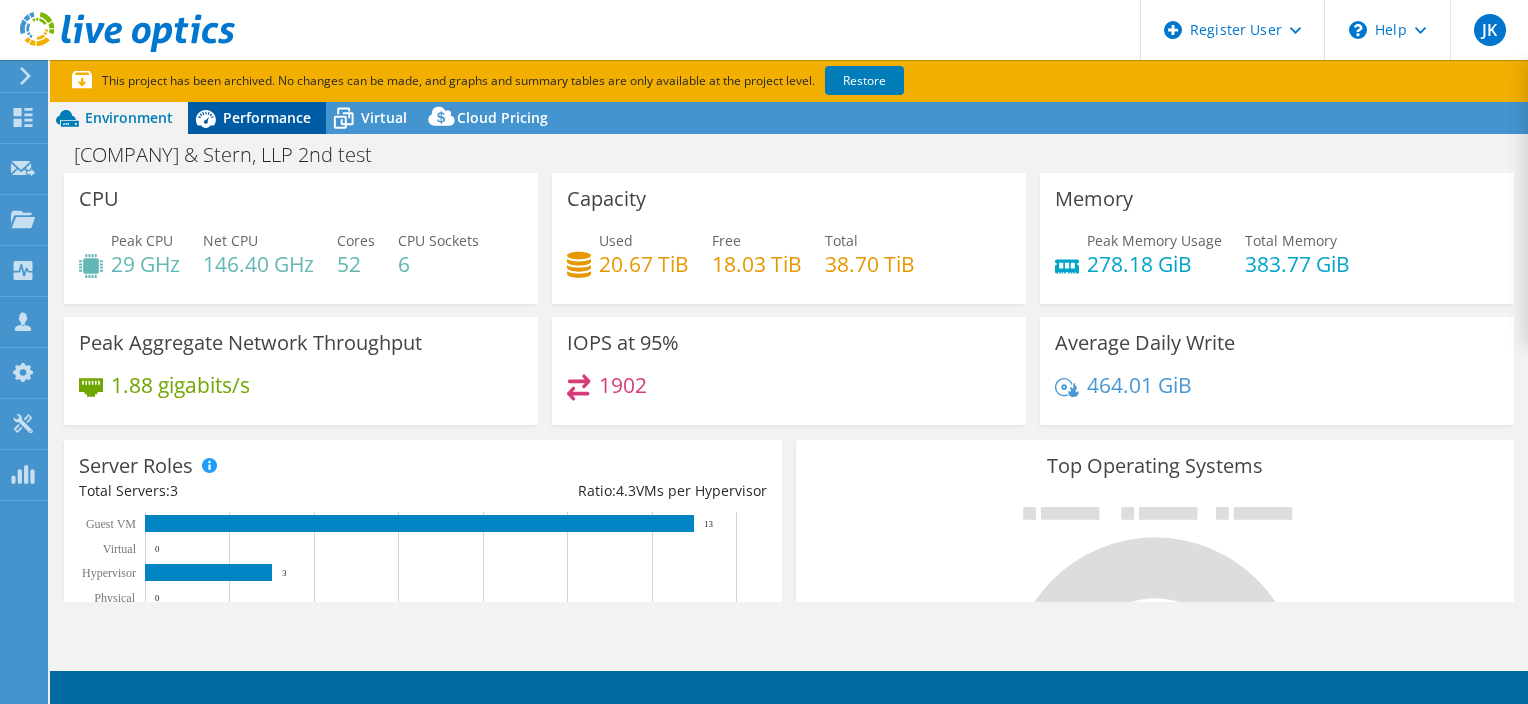 click on "Performance" at bounding box center (257, 118) 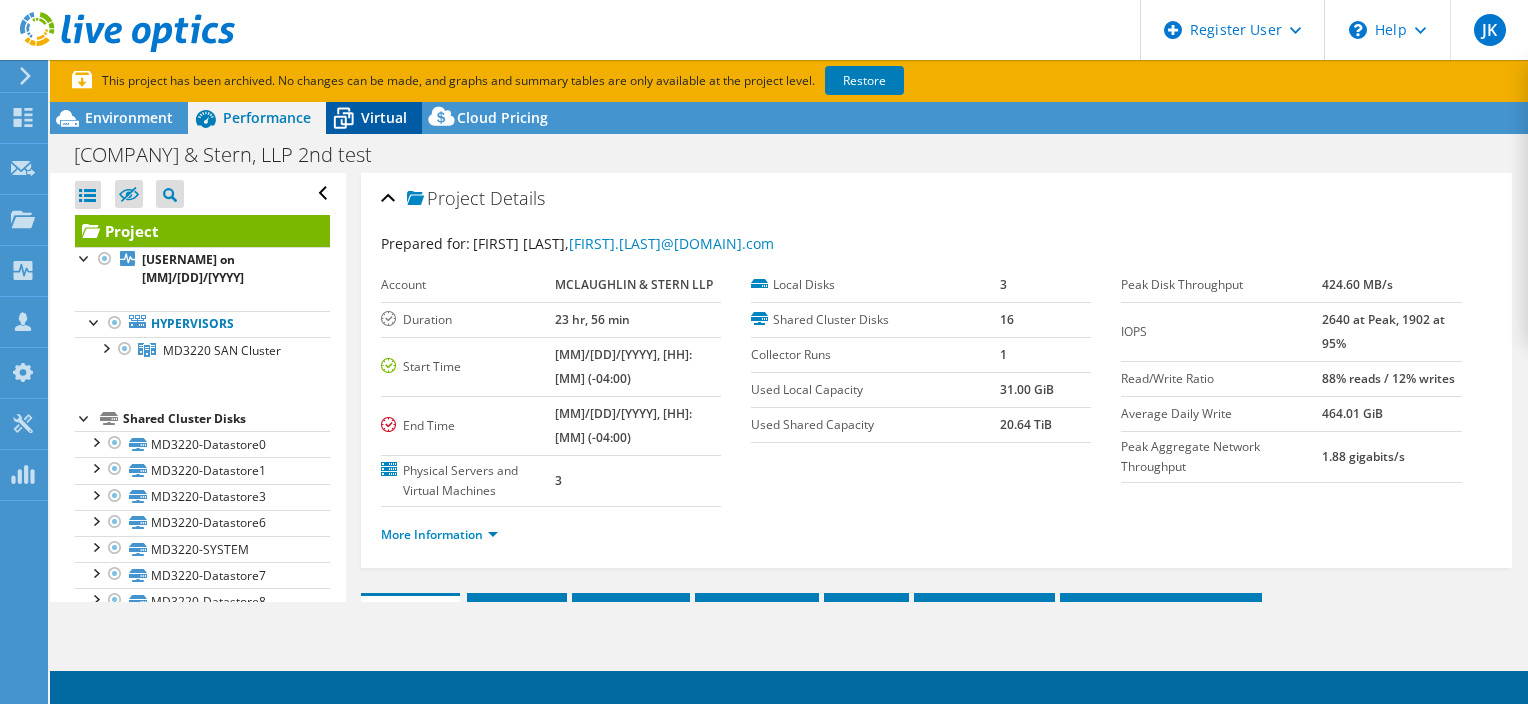 click 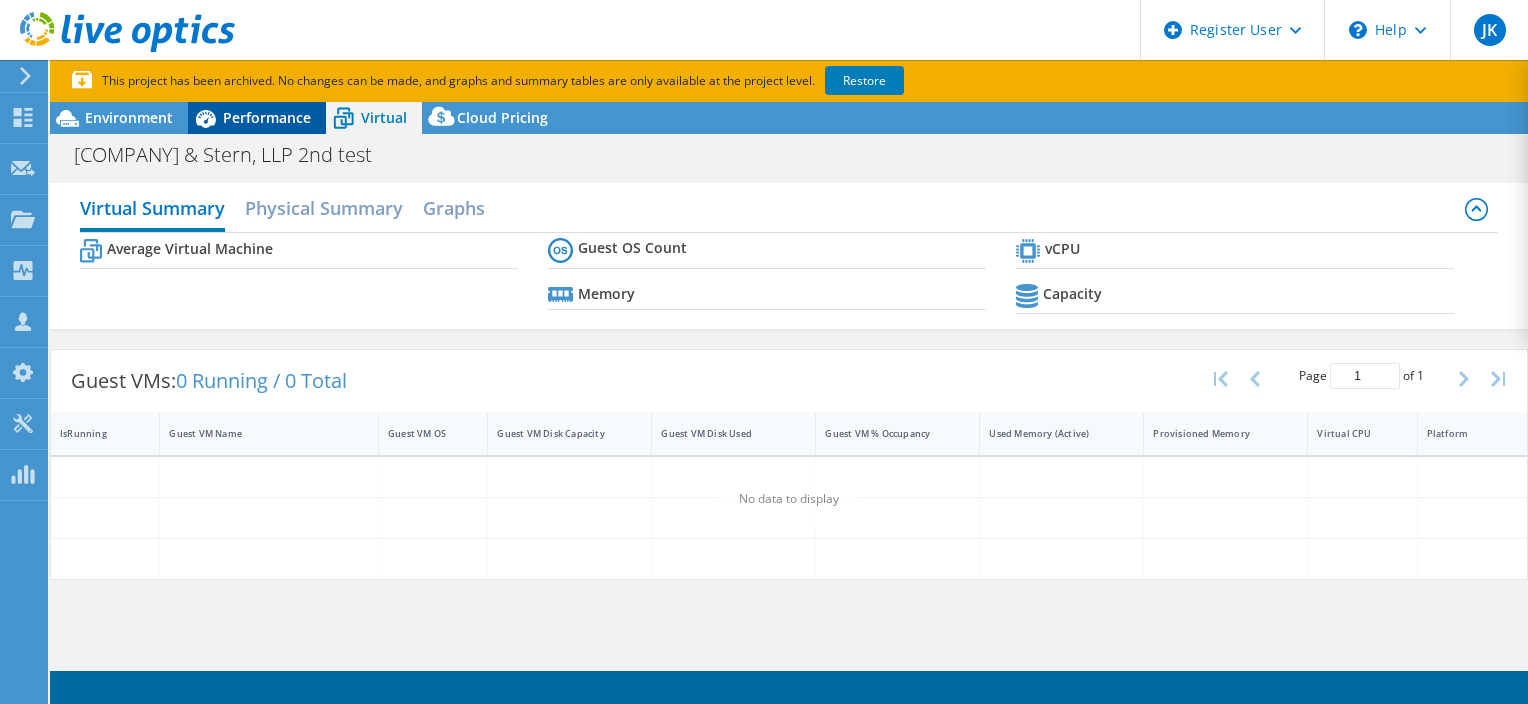 click on "Performance" at bounding box center [267, 117] 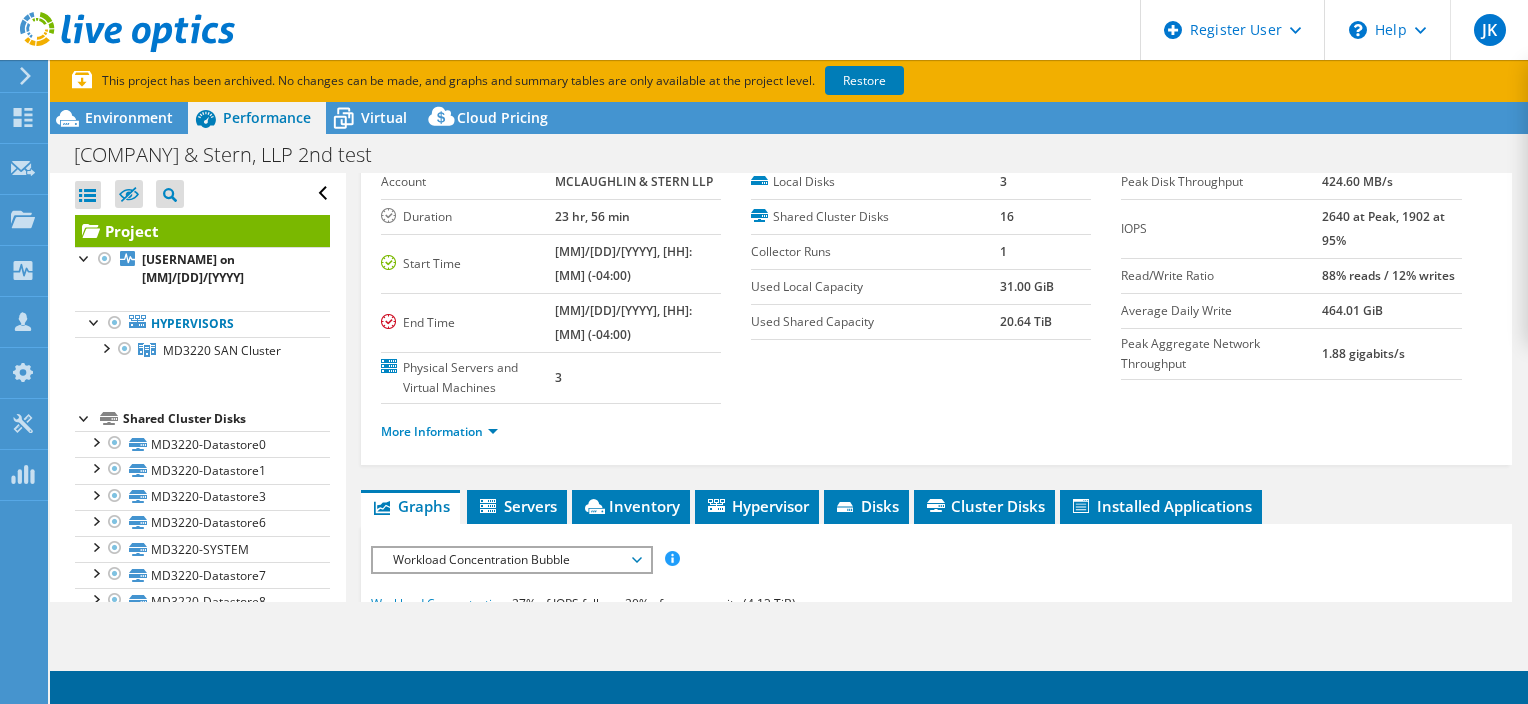 scroll, scrollTop: 0, scrollLeft: 0, axis: both 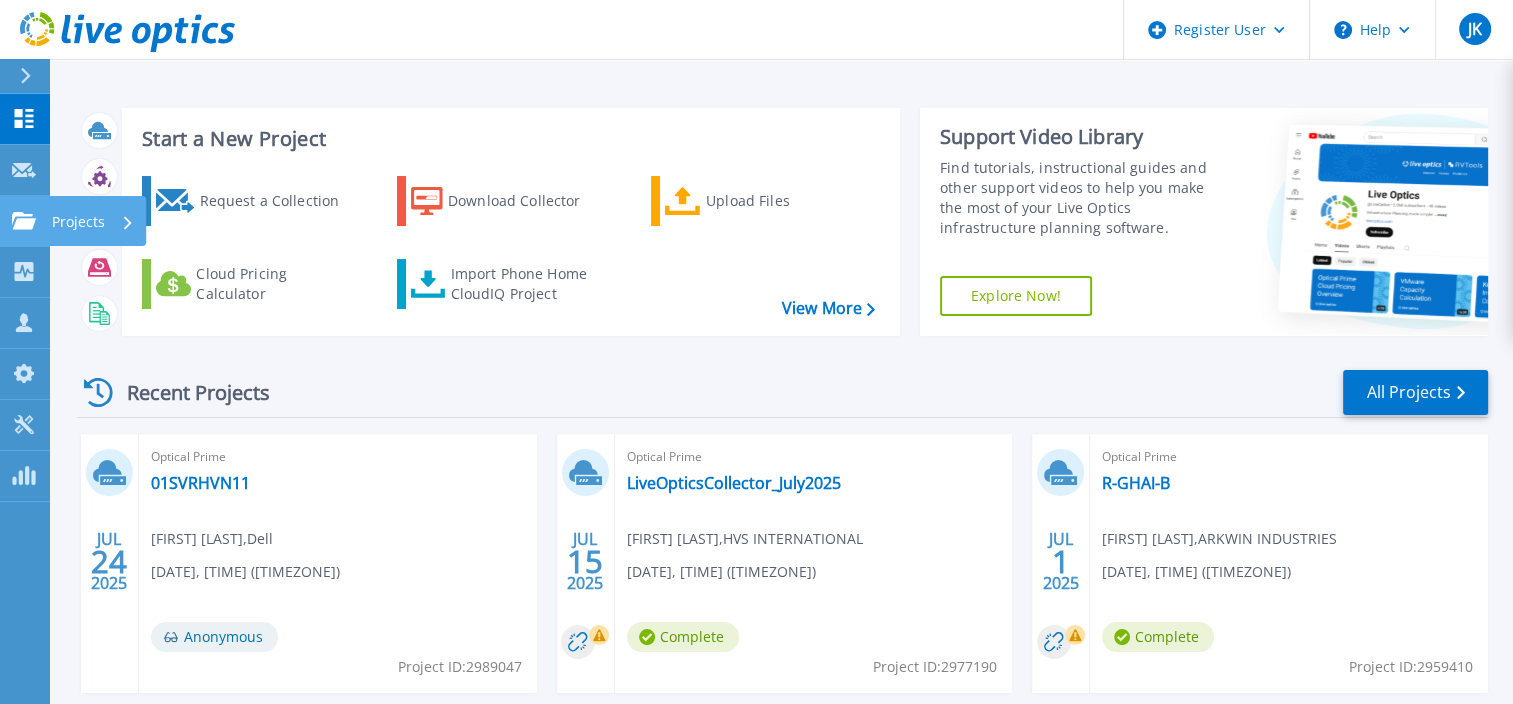 click on "Projects" at bounding box center [93, 222] 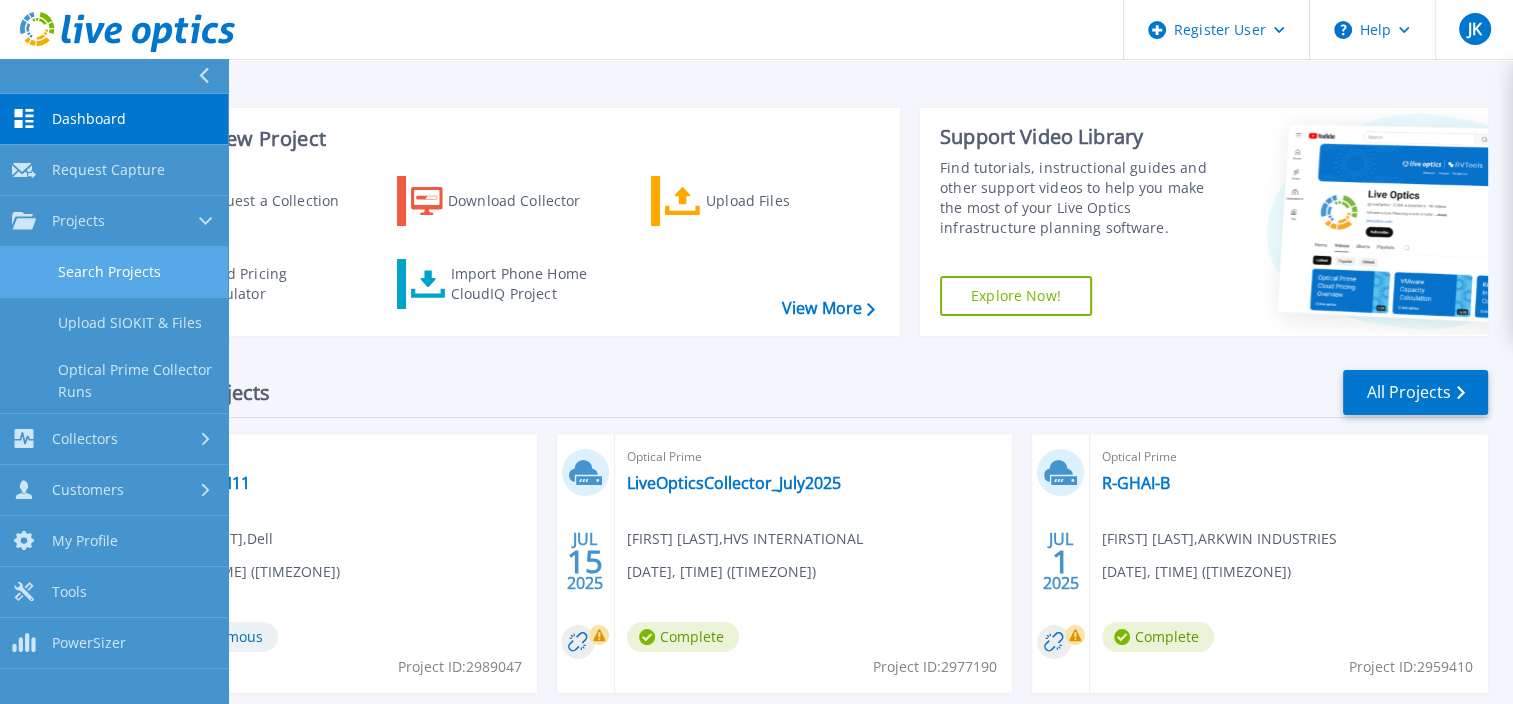click on "Search Projects" at bounding box center (114, 272) 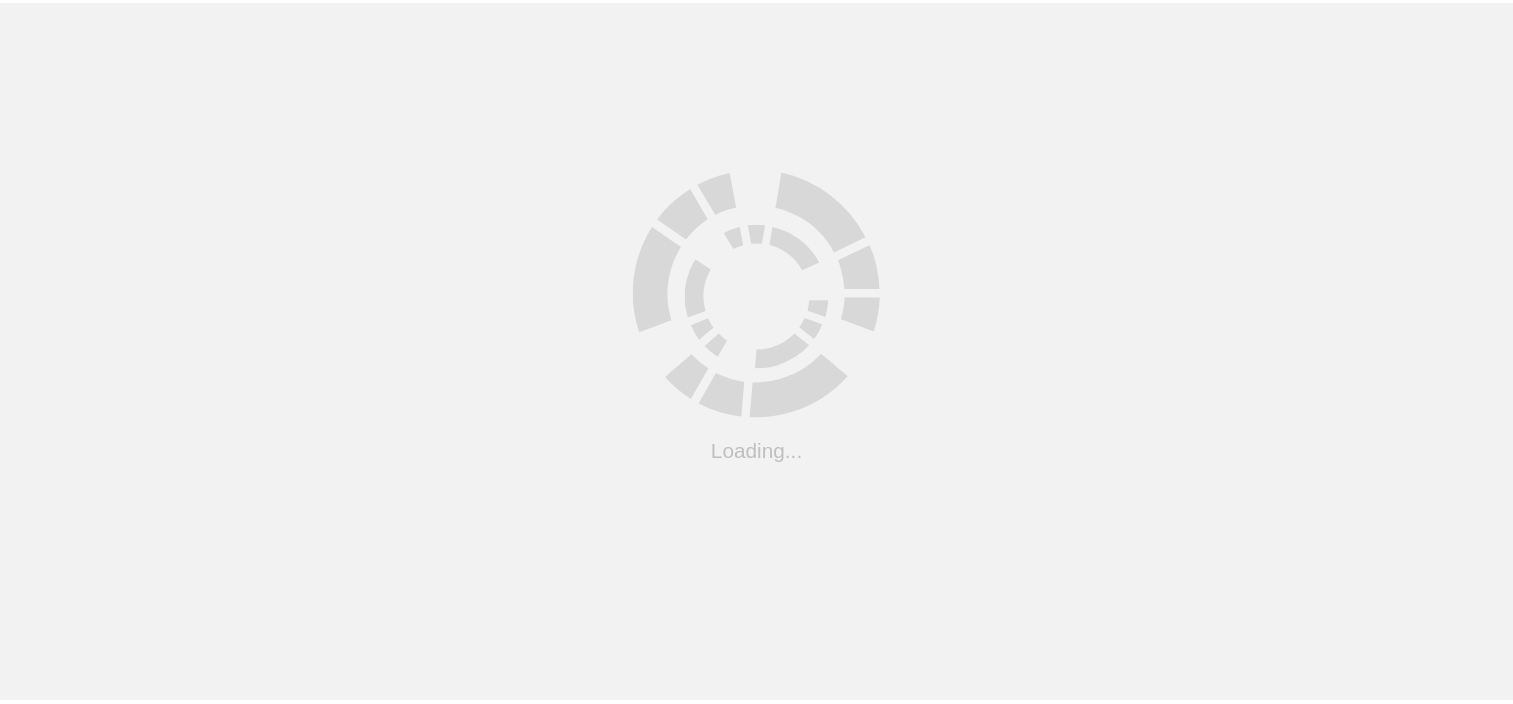 scroll, scrollTop: 0, scrollLeft: 0, axis: both 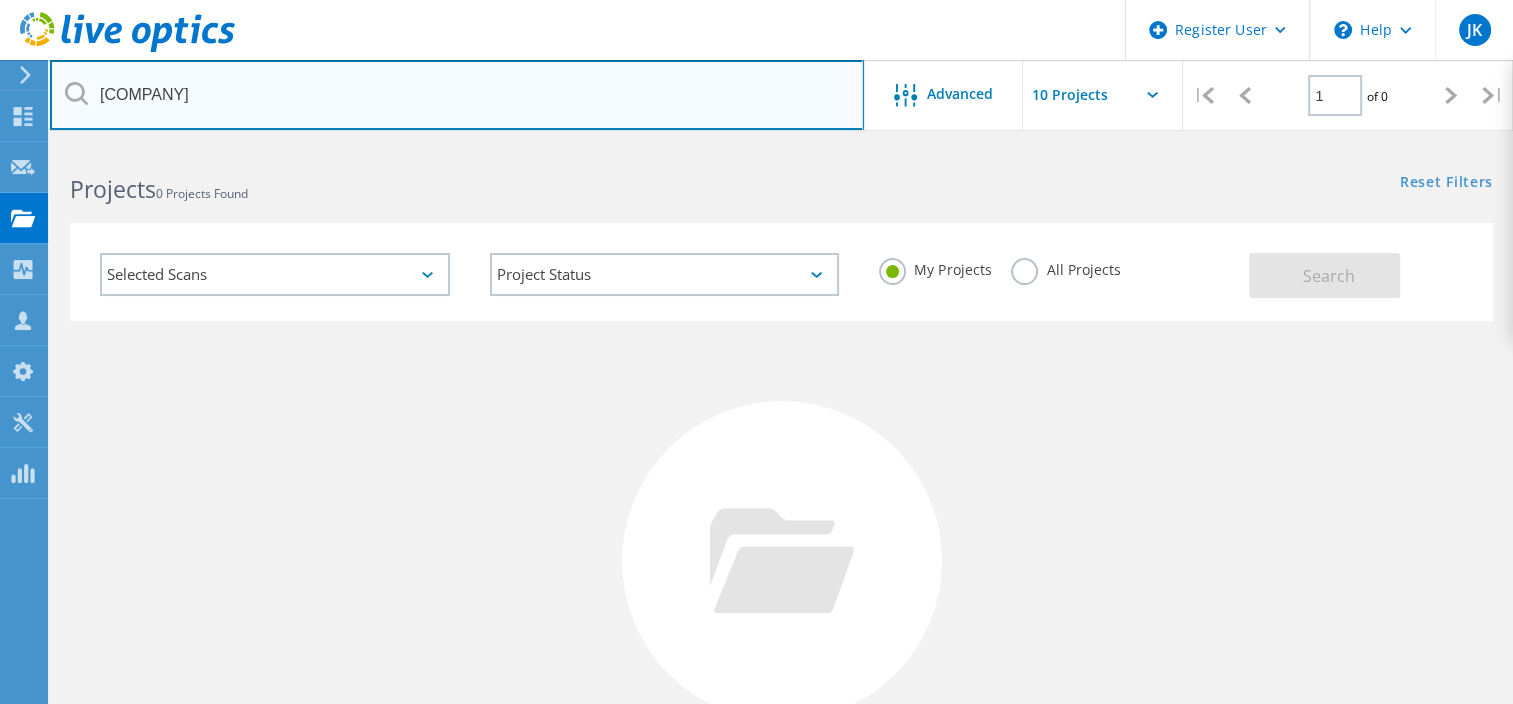drag, startPoint x: 363, startPoint y: 88, endPoint x: 0, endPoint y: 86, distance: 363.00552 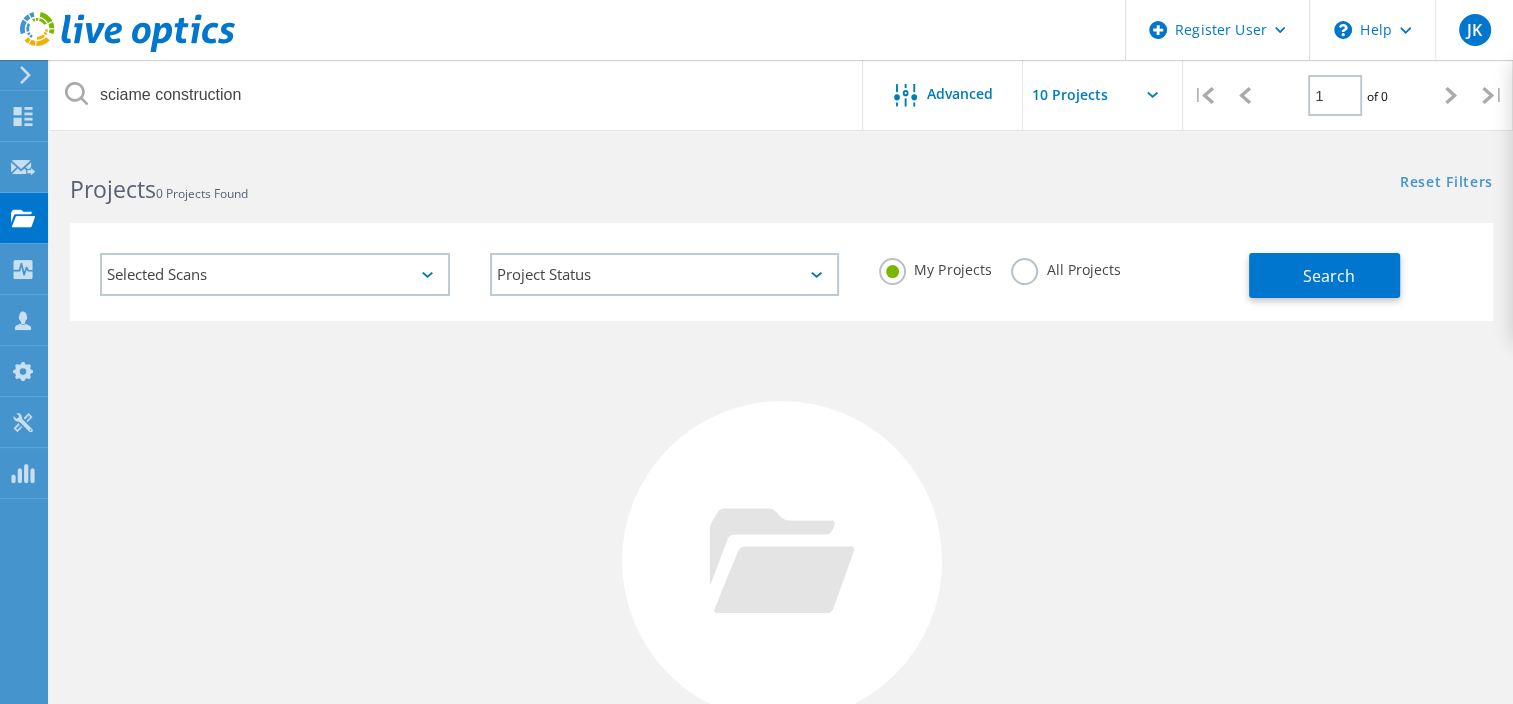 click on "My Projects All Projects" 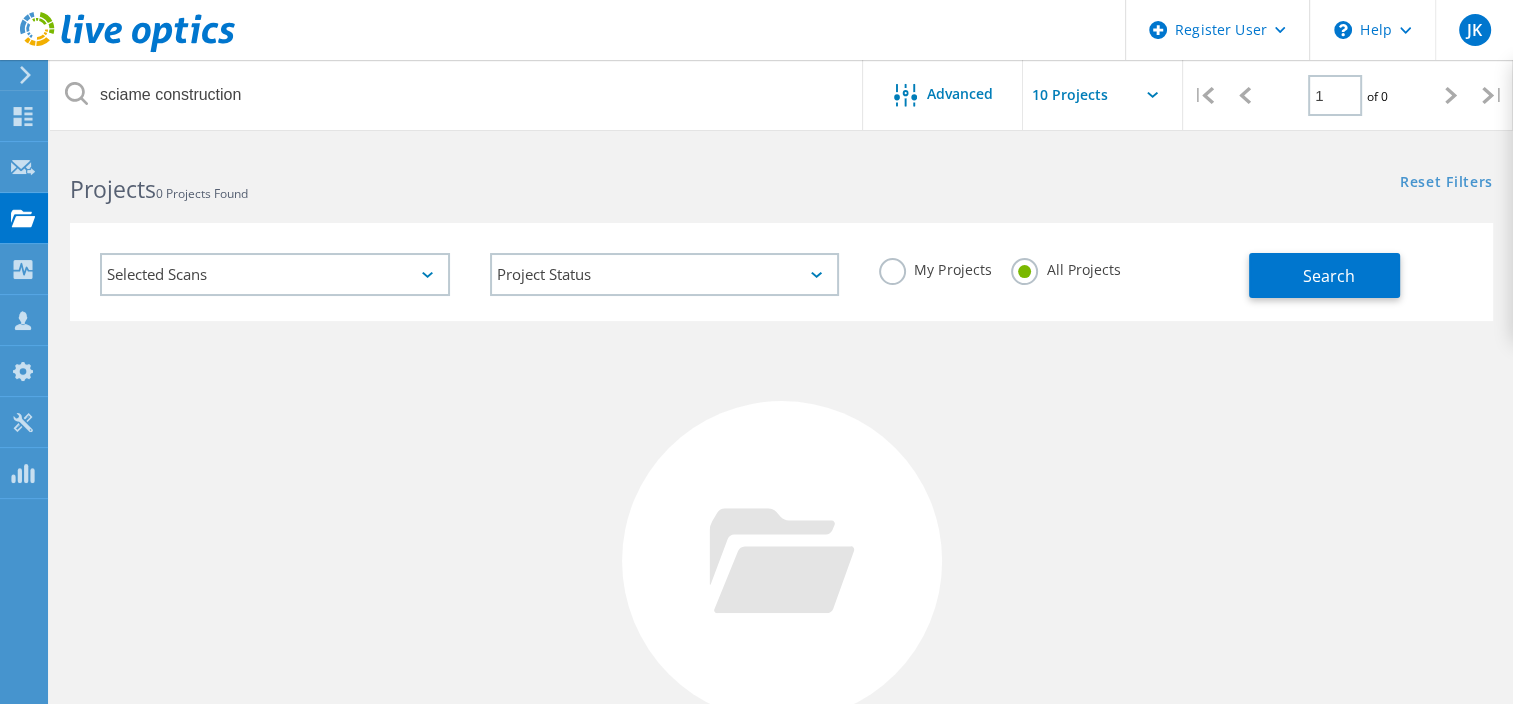 click on "No Projects Found Try refining your search." 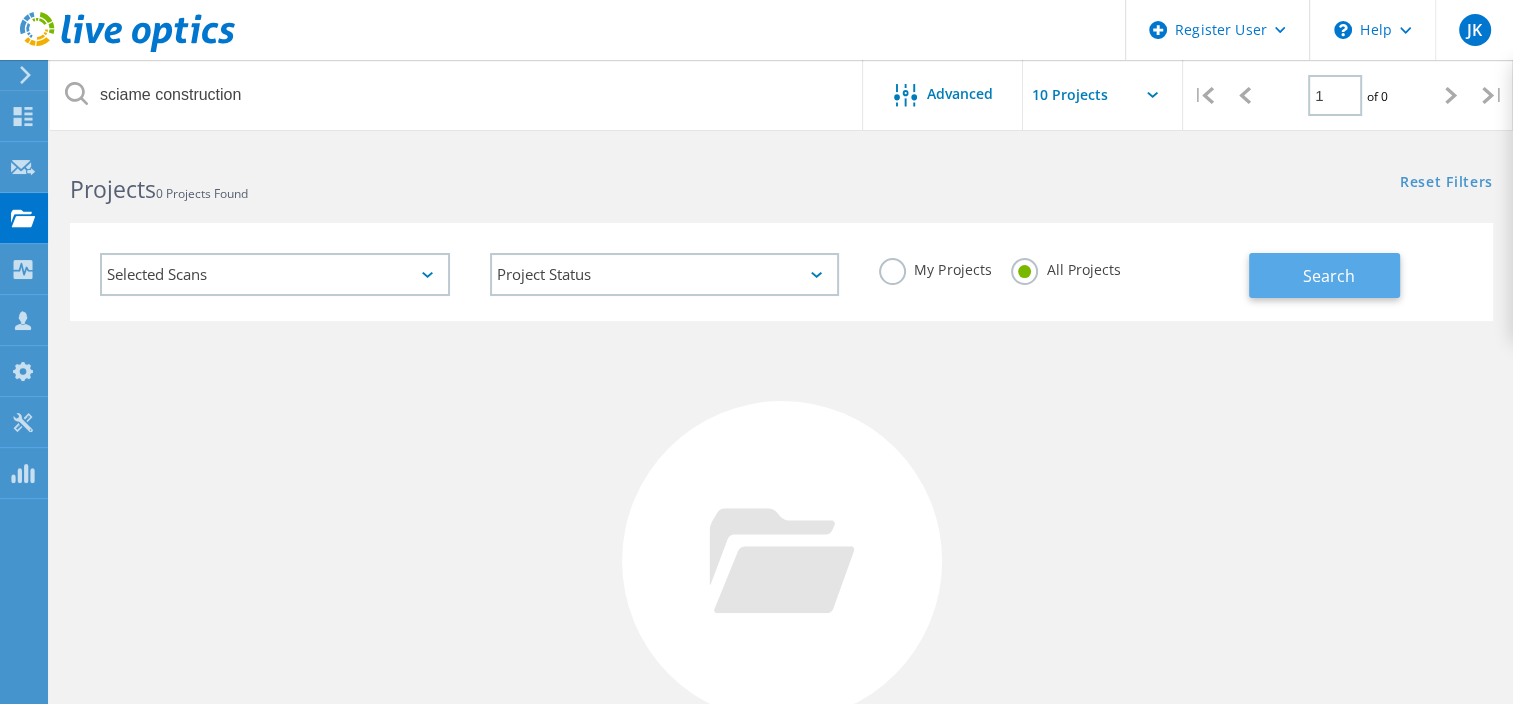 click on "Search" 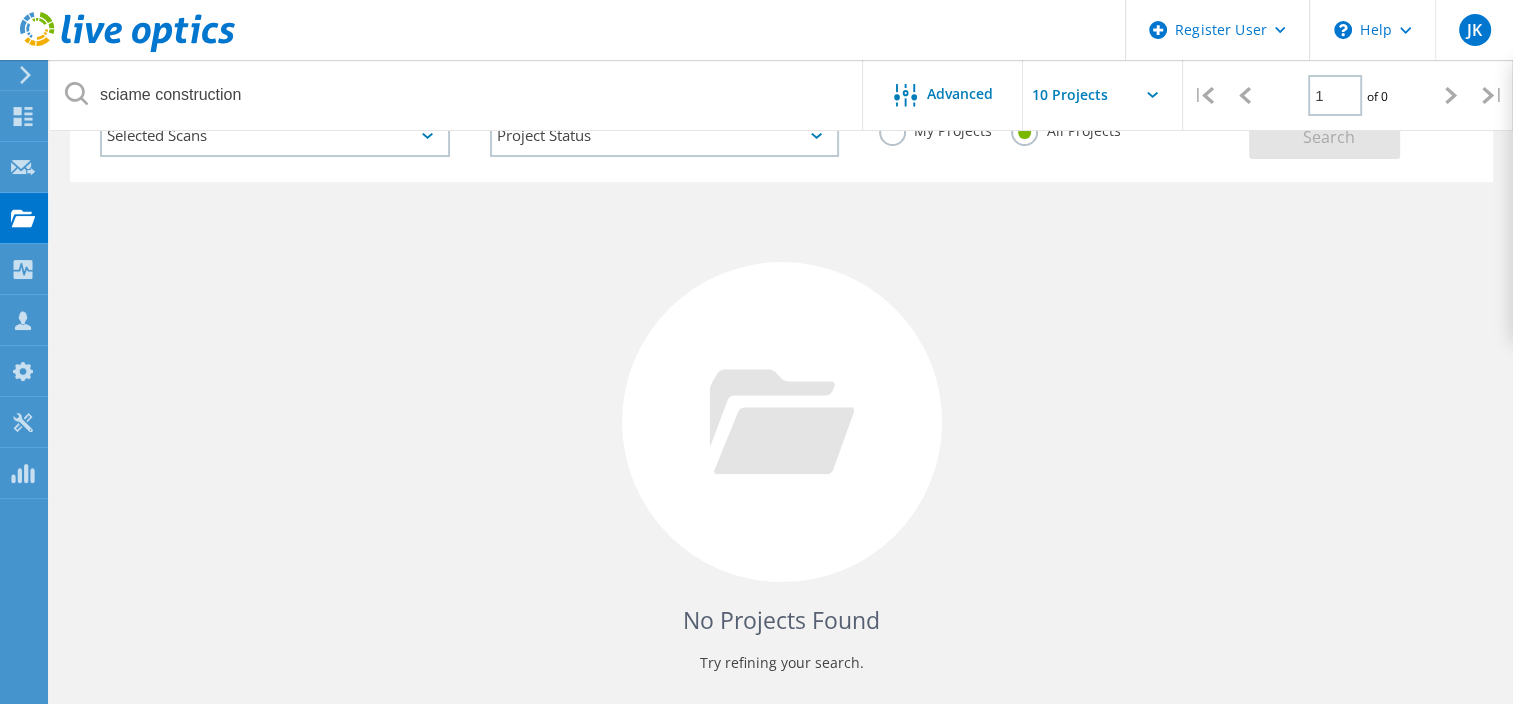 scroll, scrollTop: 0, scrollLeft: 0, axis: both 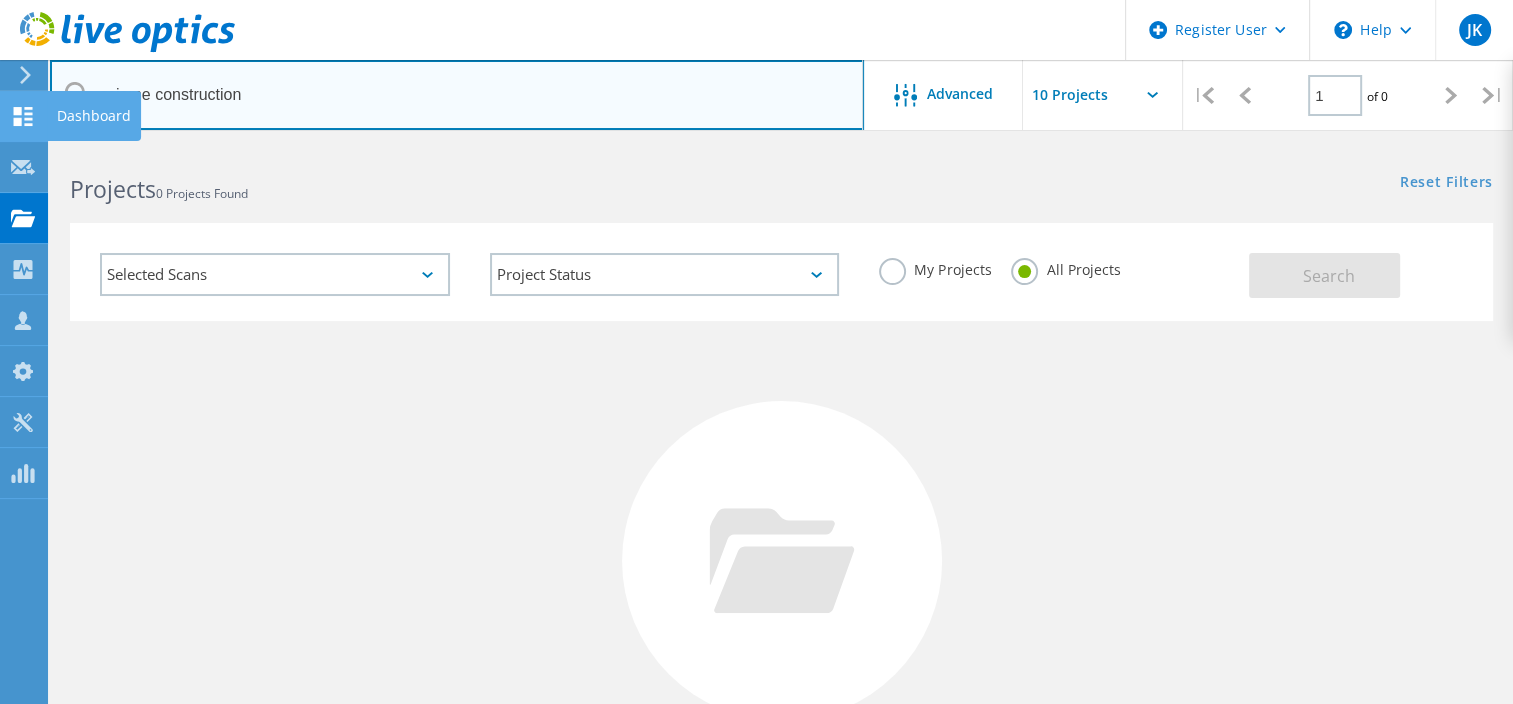 drag, startPoint x: 252, startPoint y: 101, endPoint x: 20, endPoint y: 95, distance: 232.07758 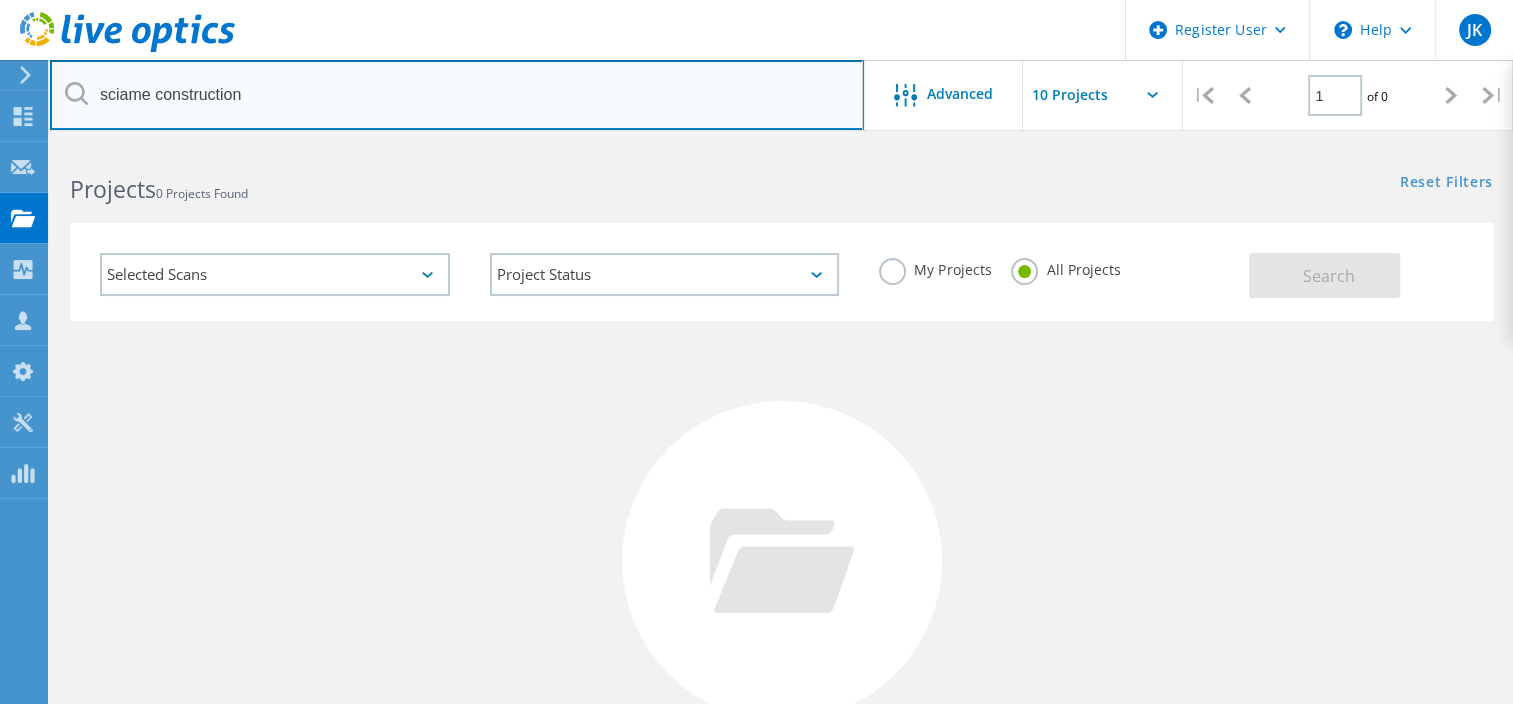 click on "sciame construction" at bounding box center (457, 95) 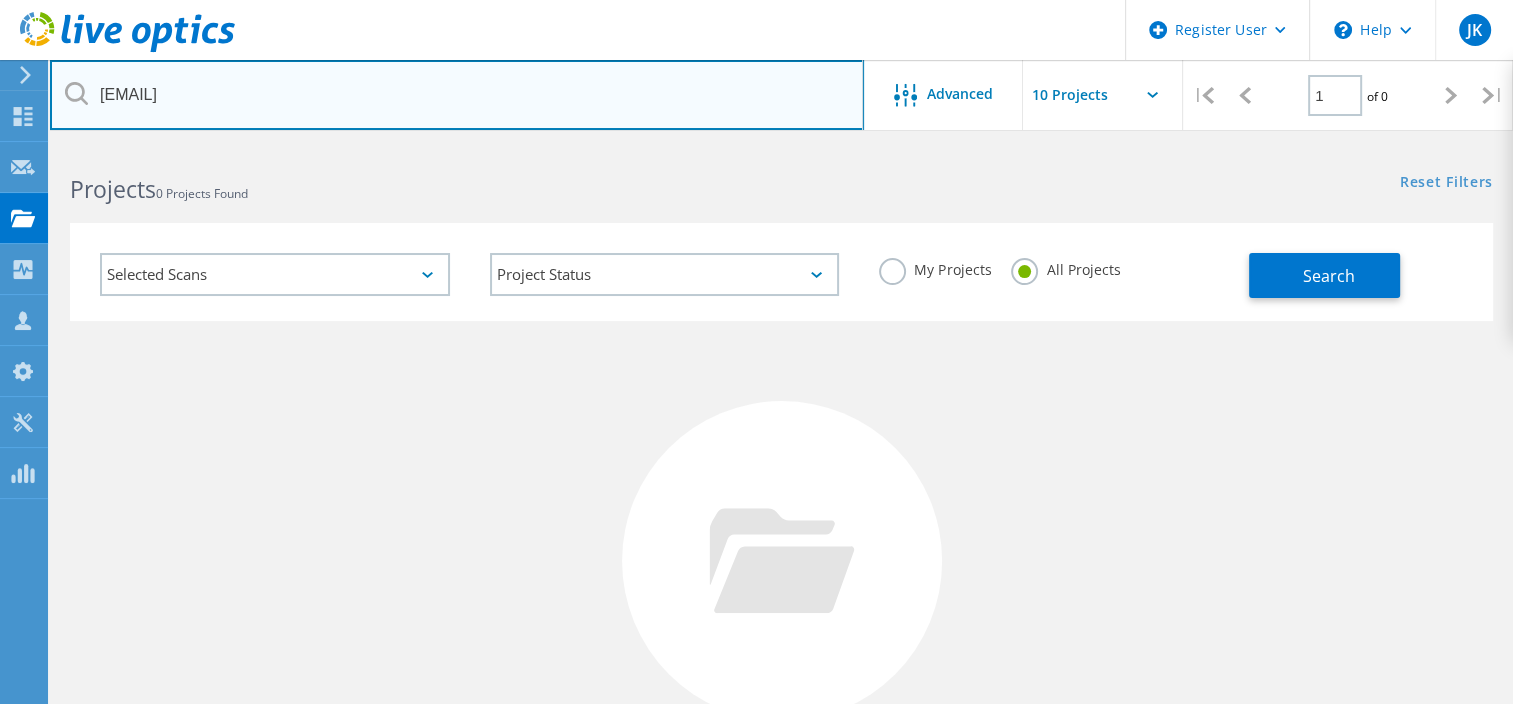 type on "pcincu@sciame.com" 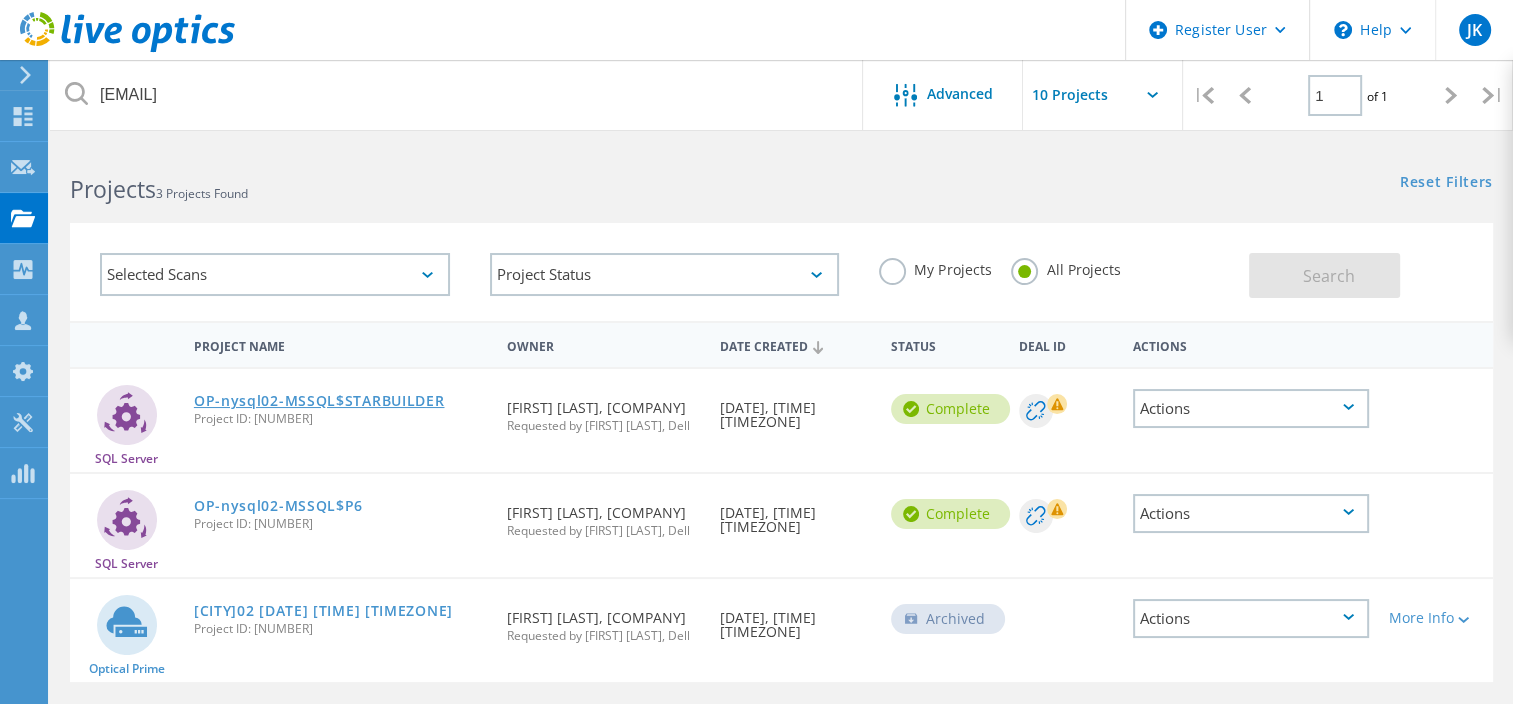 click on "[SERVER_NAME]-[SERVICE_NAME]" 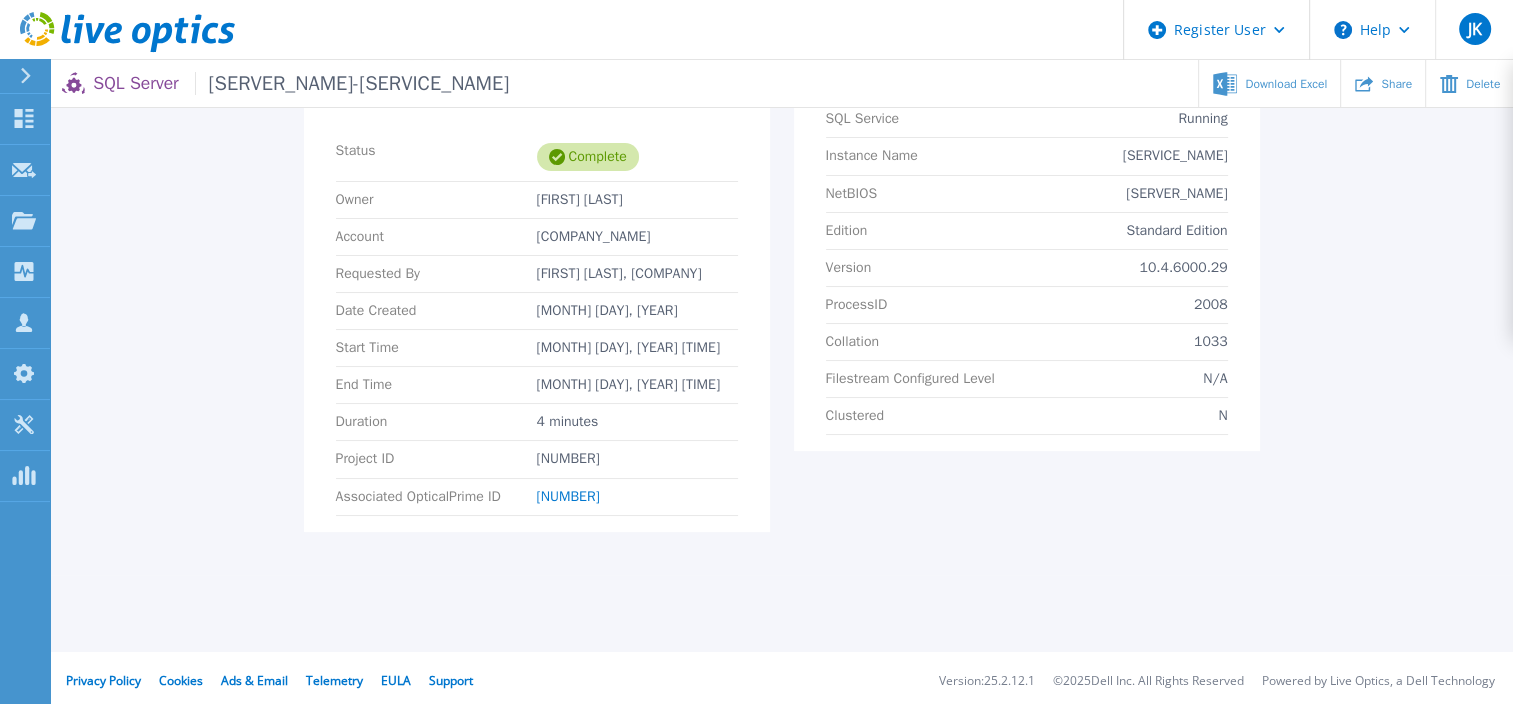 scroll, scrollTop: 0, scrollLeft: 0, axis: both 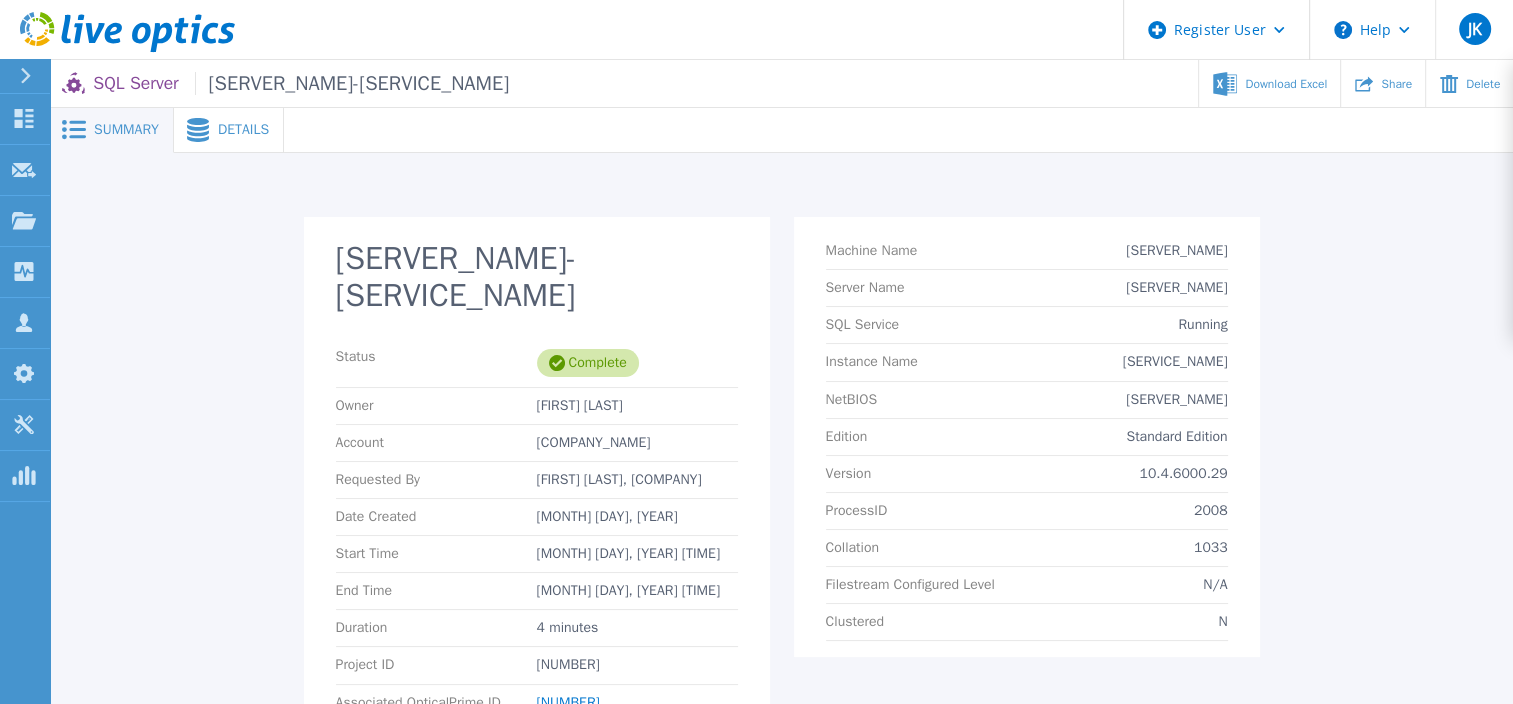 click on "Details" at bounding box center (229, 130) 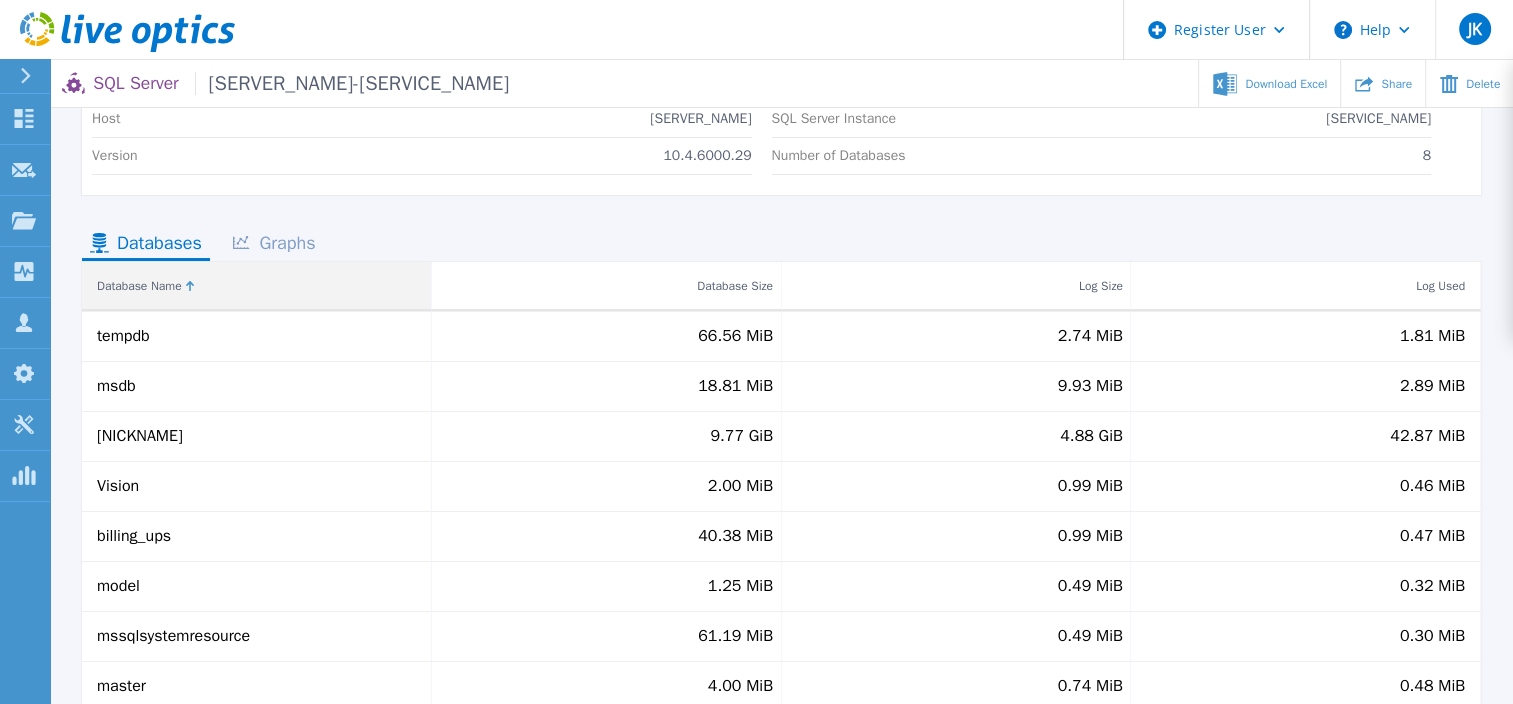 scroll, scrollTop: 0, scrollLeft: 0, axis: both 